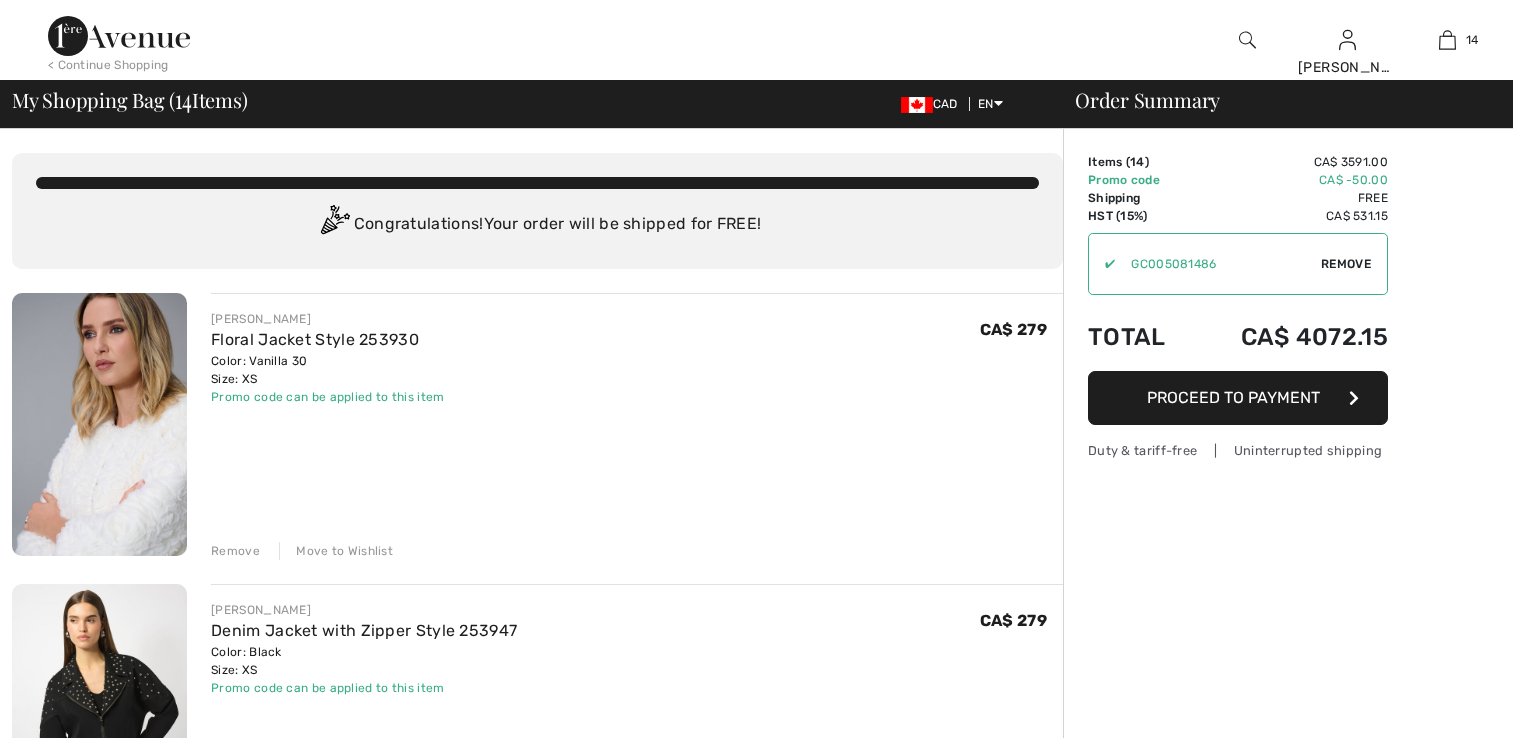scroll, scrollTop: 0, scrollLeft: 0, axis: both 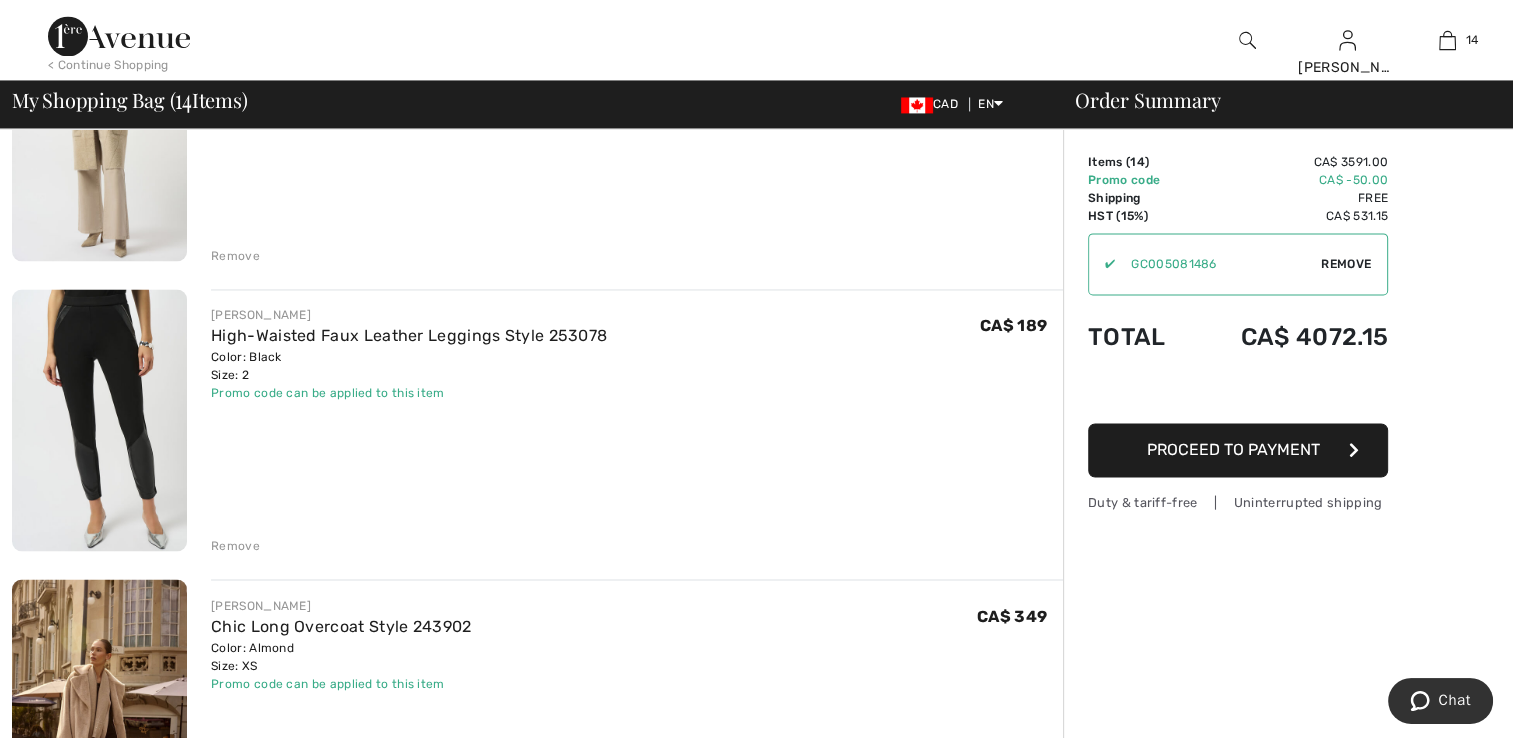 click at bounding box center (99, 420) 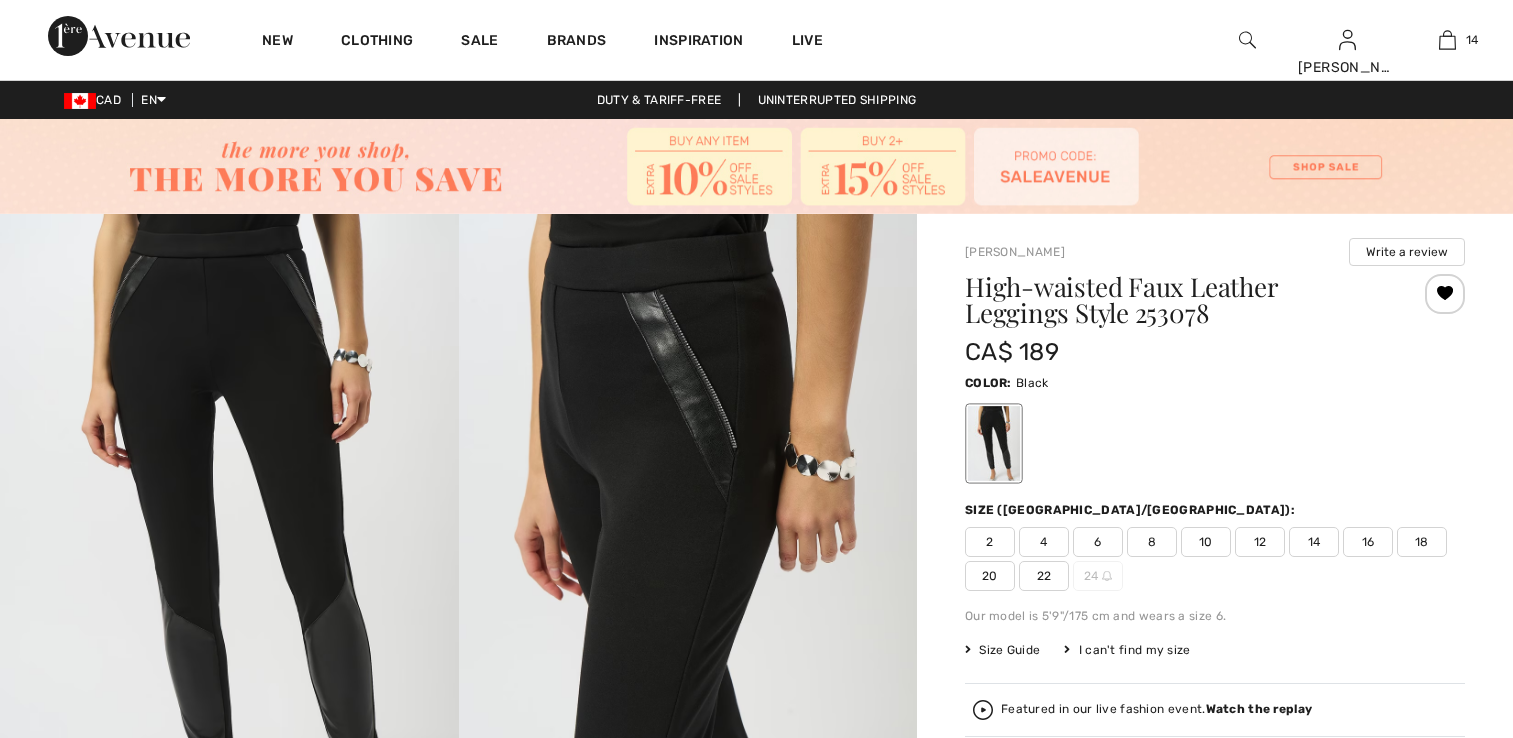 scroll, scrollTop: 0, scrollLeft: 0, axis: both 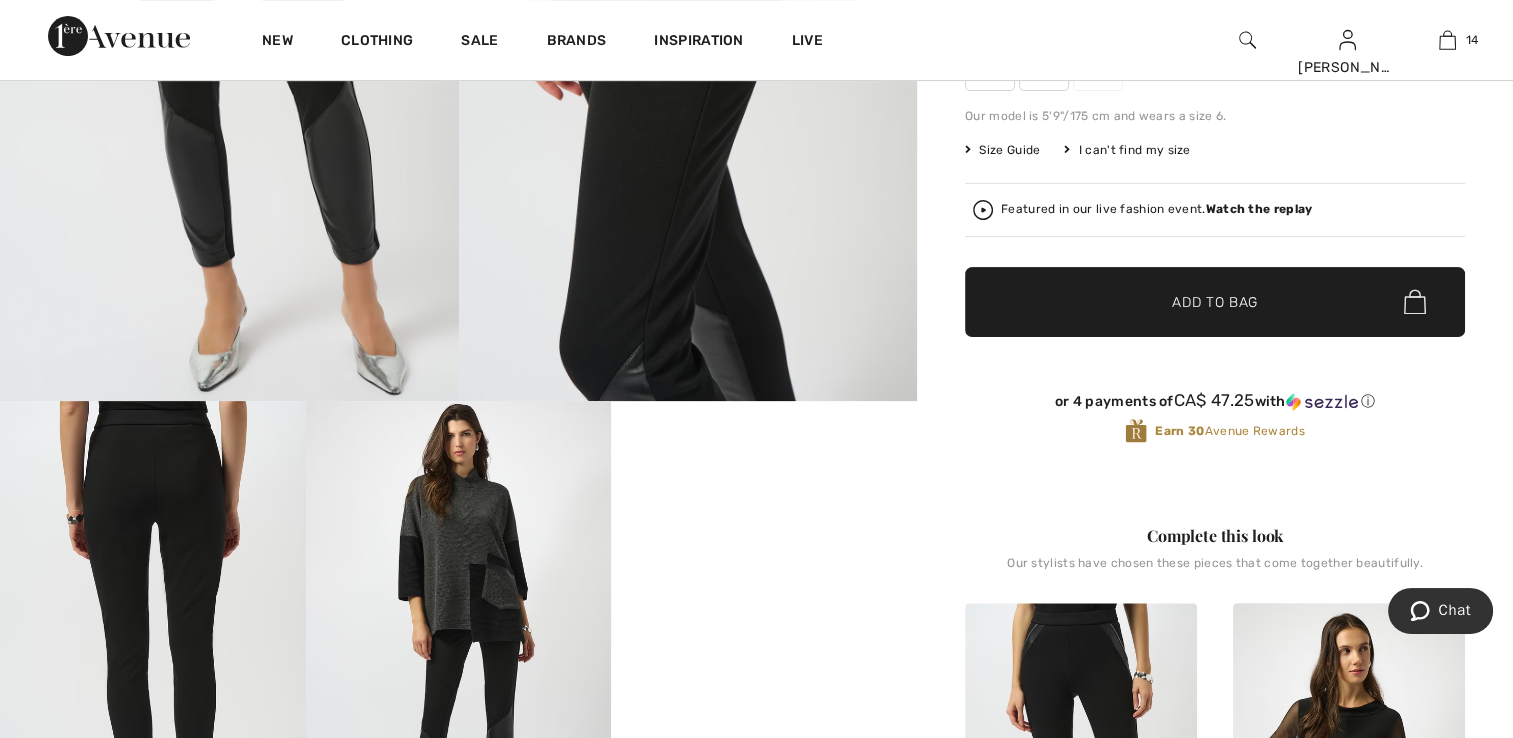 click at bounding box center (229, 57) 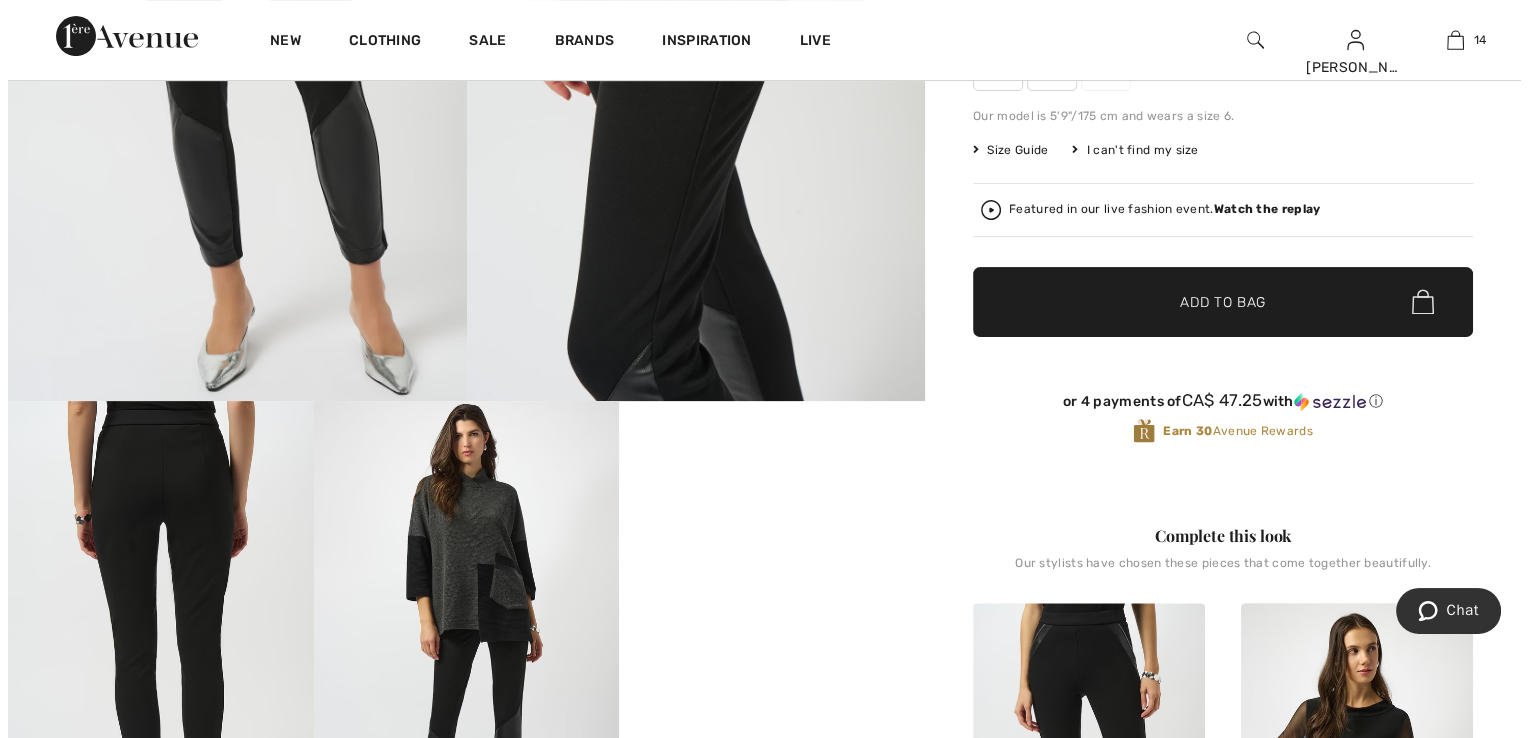 scroll, scrollTop: 500, scrollLeft: 0, axis: vertical 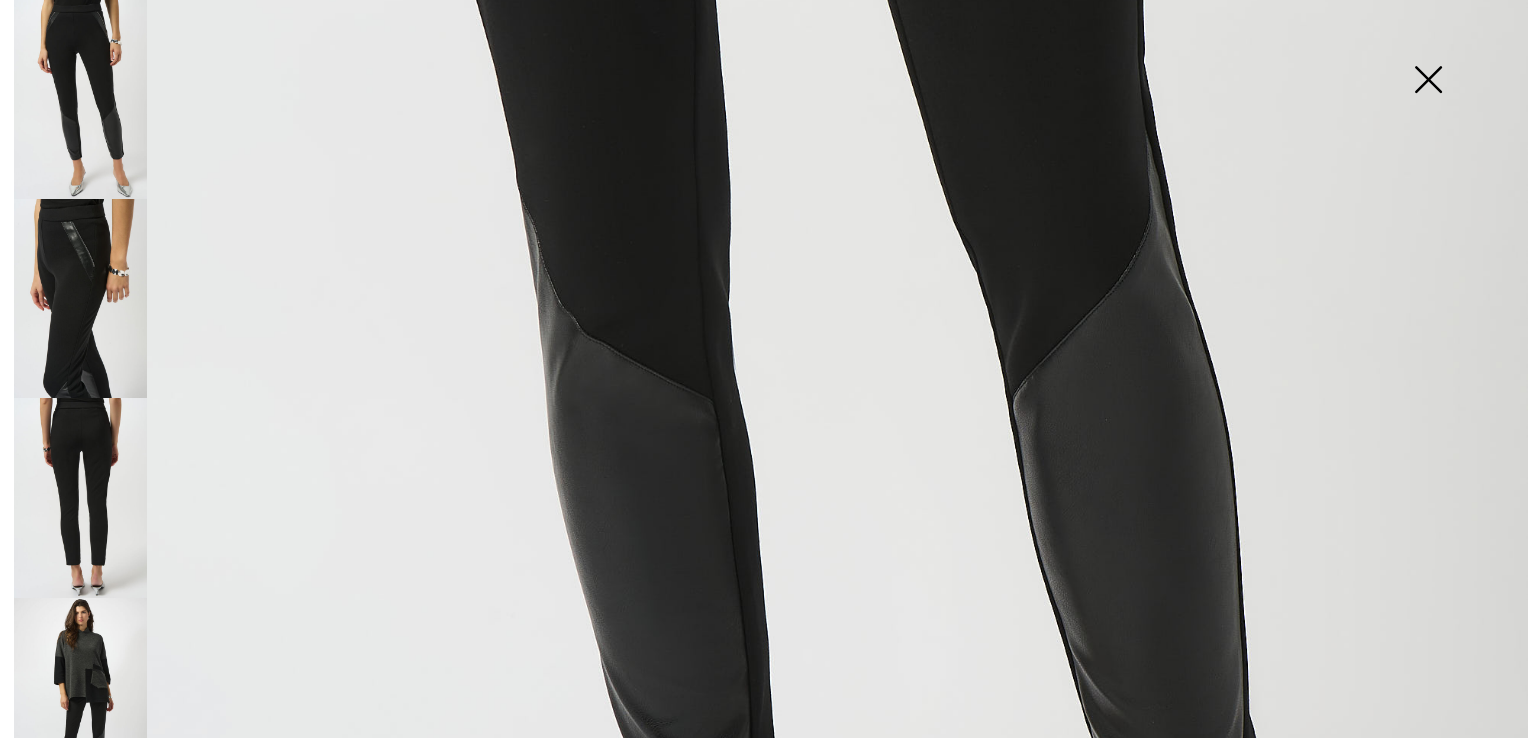 click at bounding box center (80, 298) 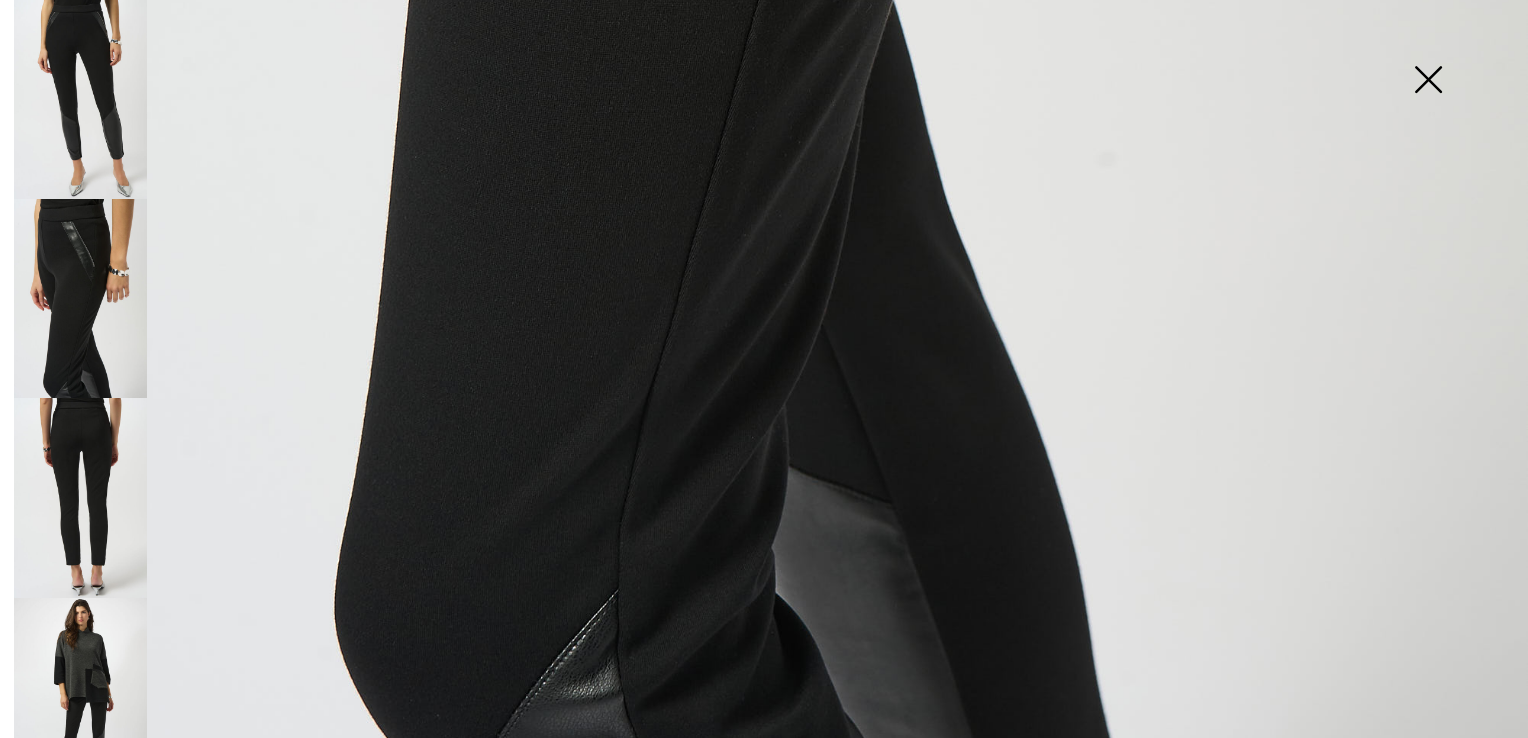 scroll, scrollTop: 1528, scrollLeft: 0, axis: vertical 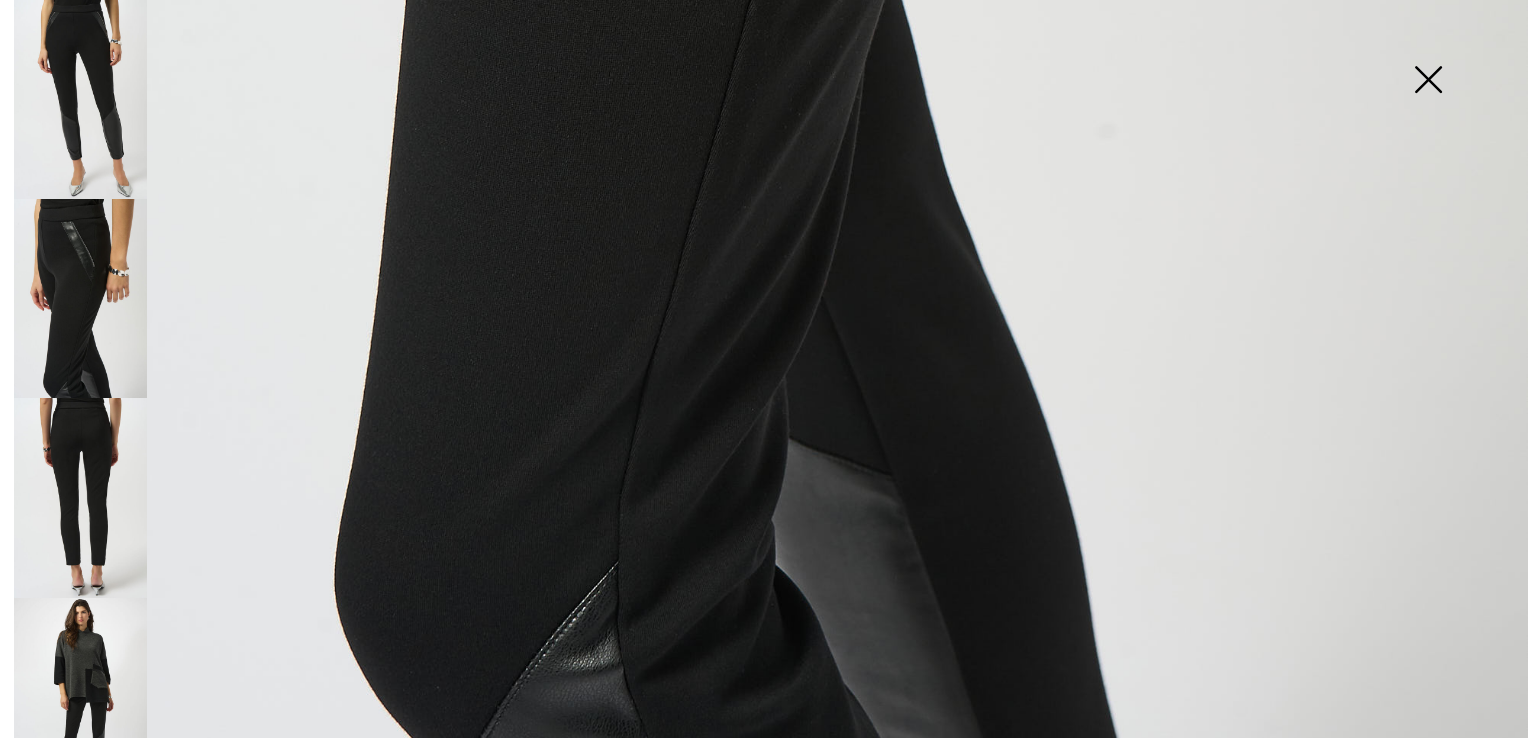 click at bounding box center [80, 497] 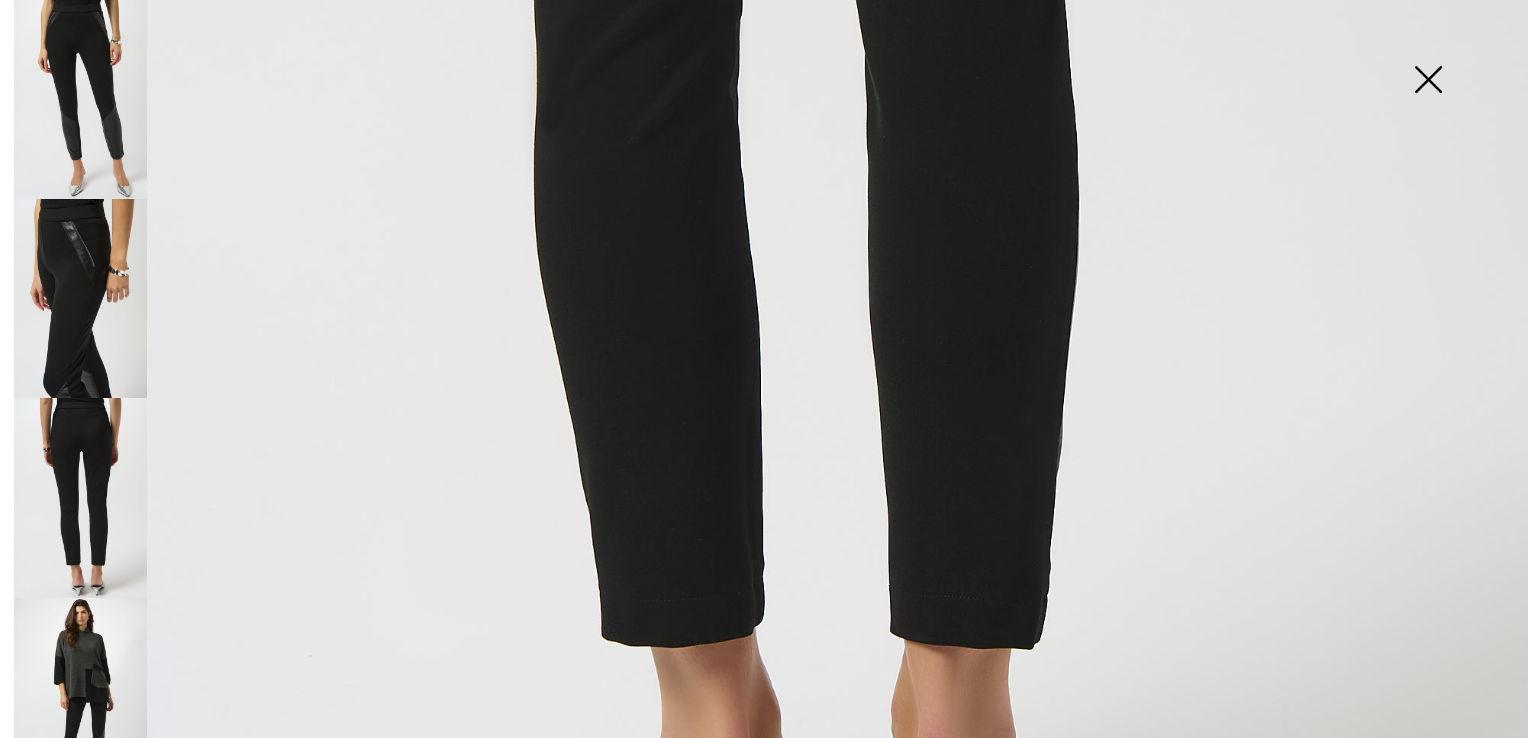 scroll, scrollTop: 1428, scrollLeft: 0, axis: vertical 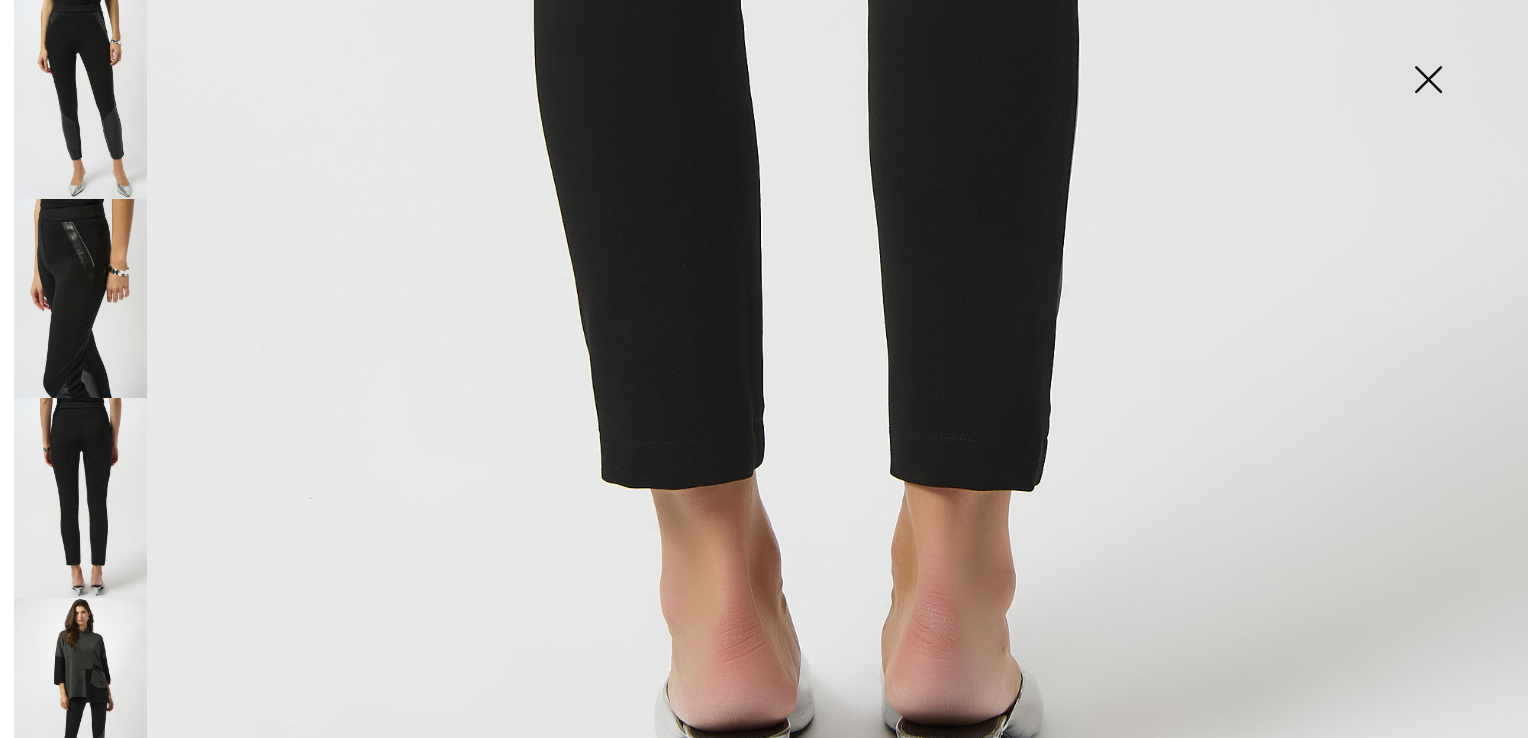click at bounding box center (80, 697) 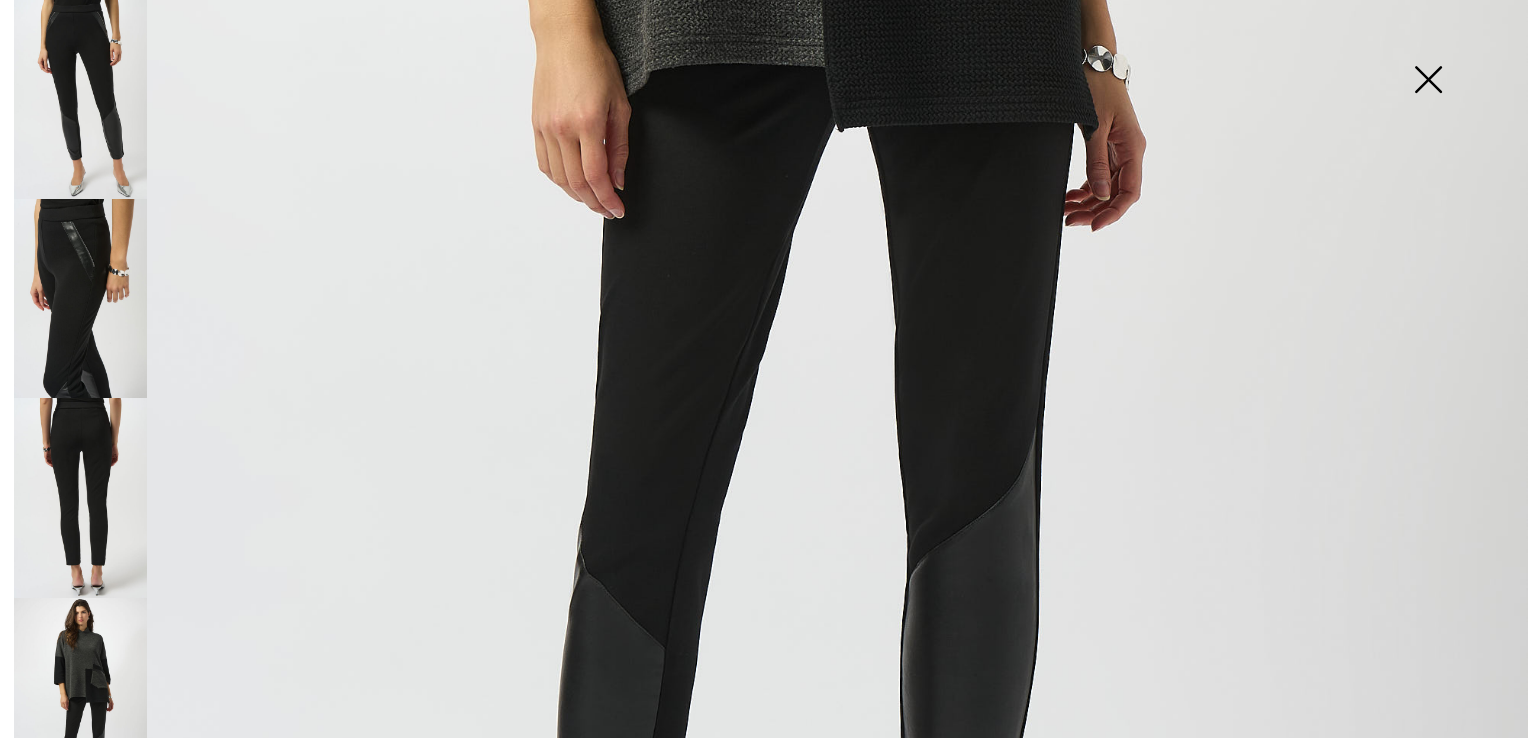 scroll, scrollTop: 1128, scrollLeft: 0, axis: vertical 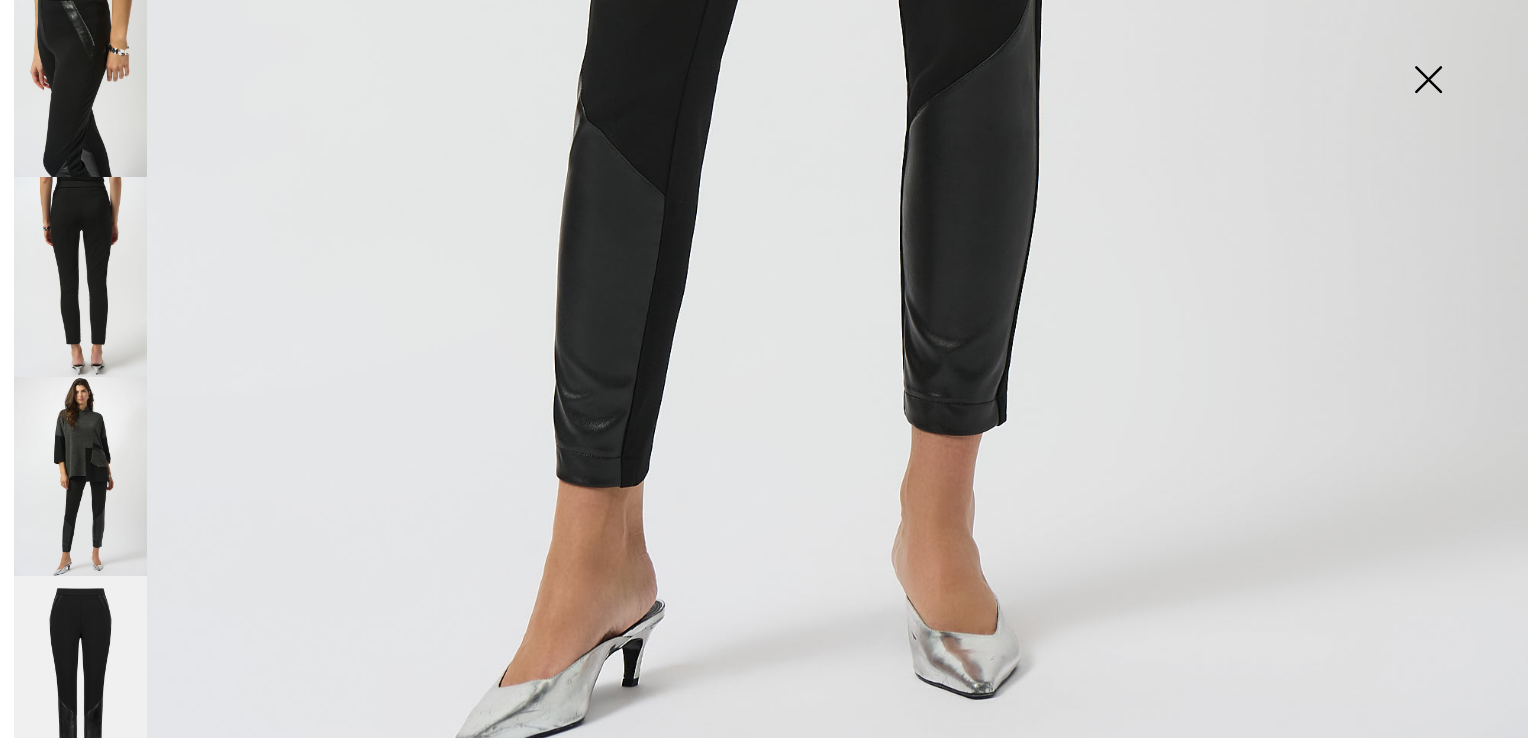 click at bounding box center [80, 476] 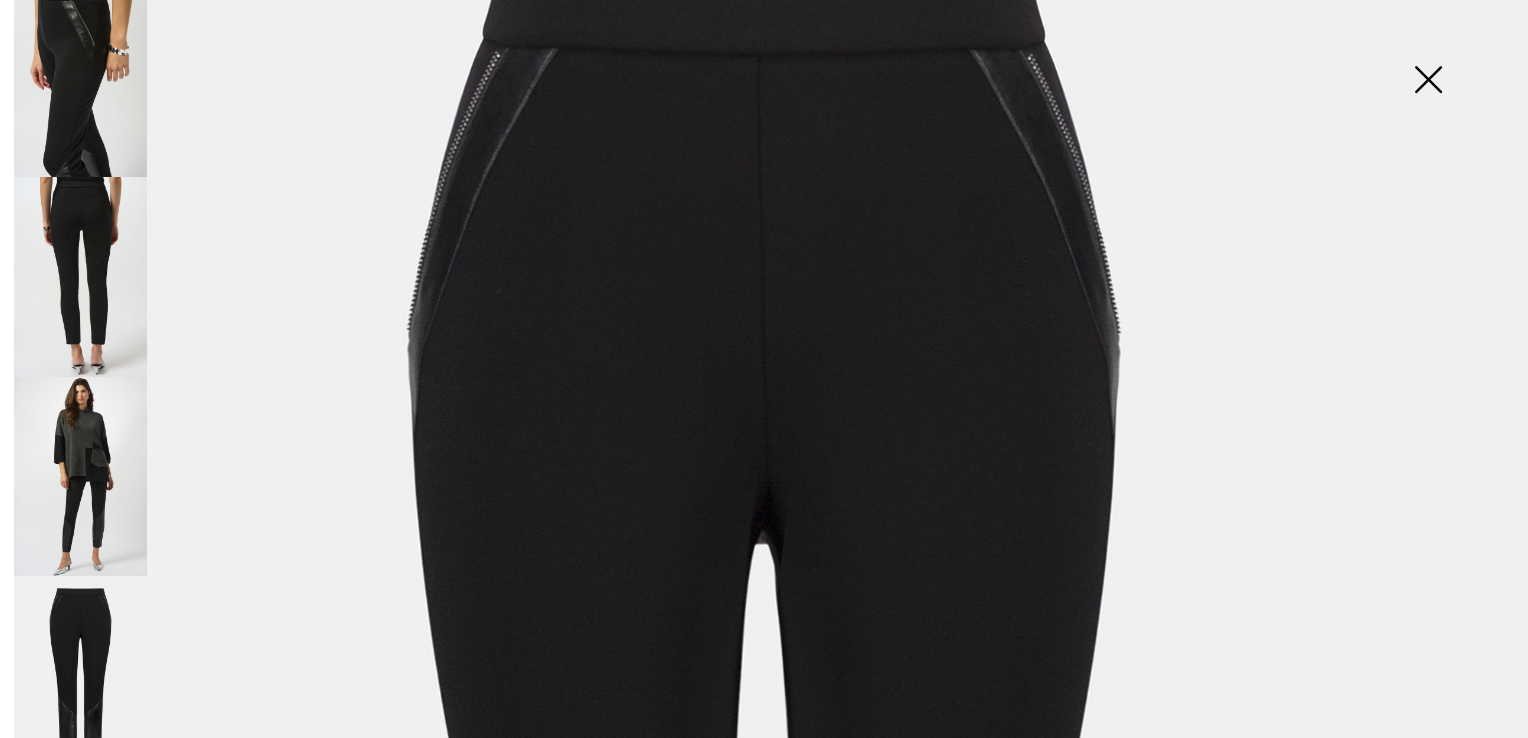 scroll, scrollTop: 128, scrollLeft: 0, axis: vertical 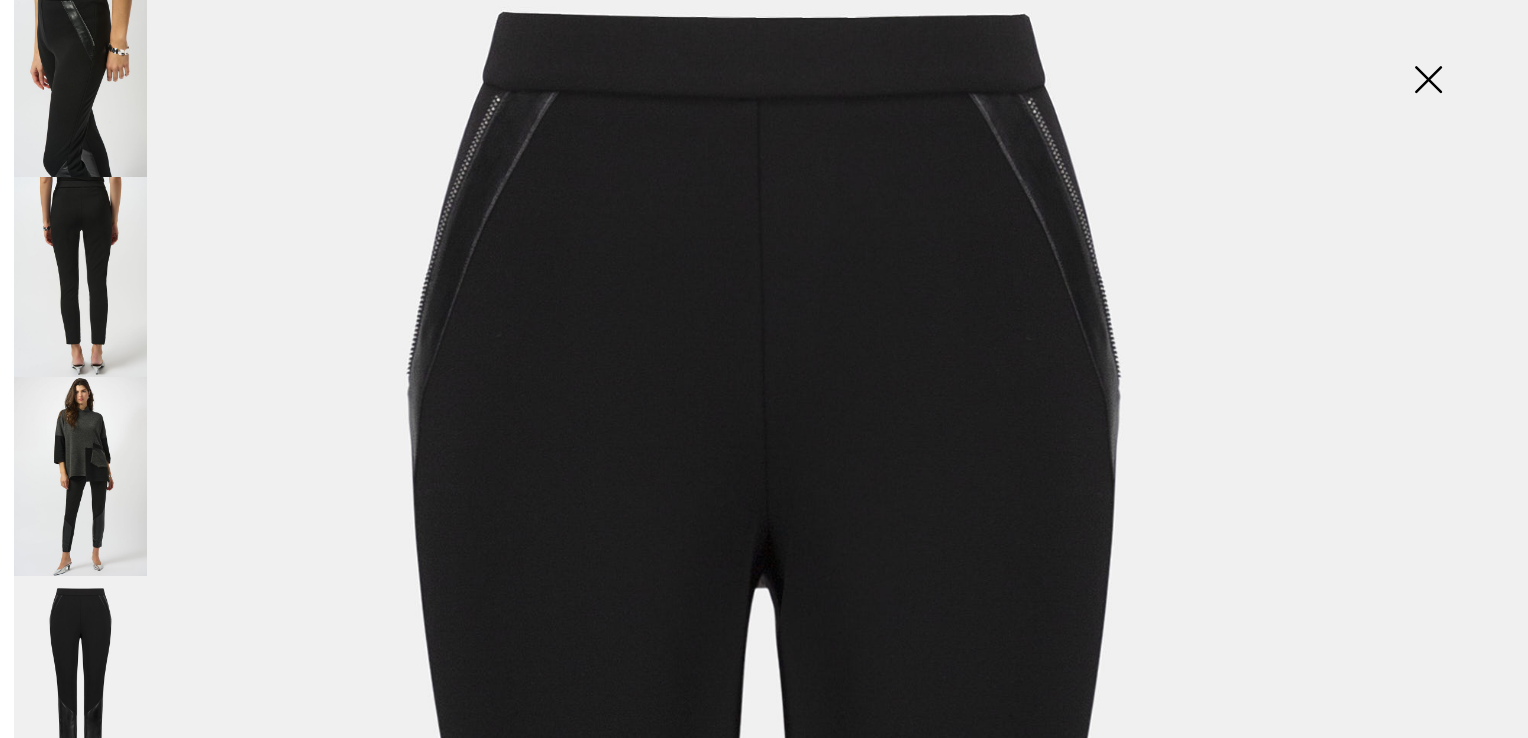 click at bounding box center (1428, 81) 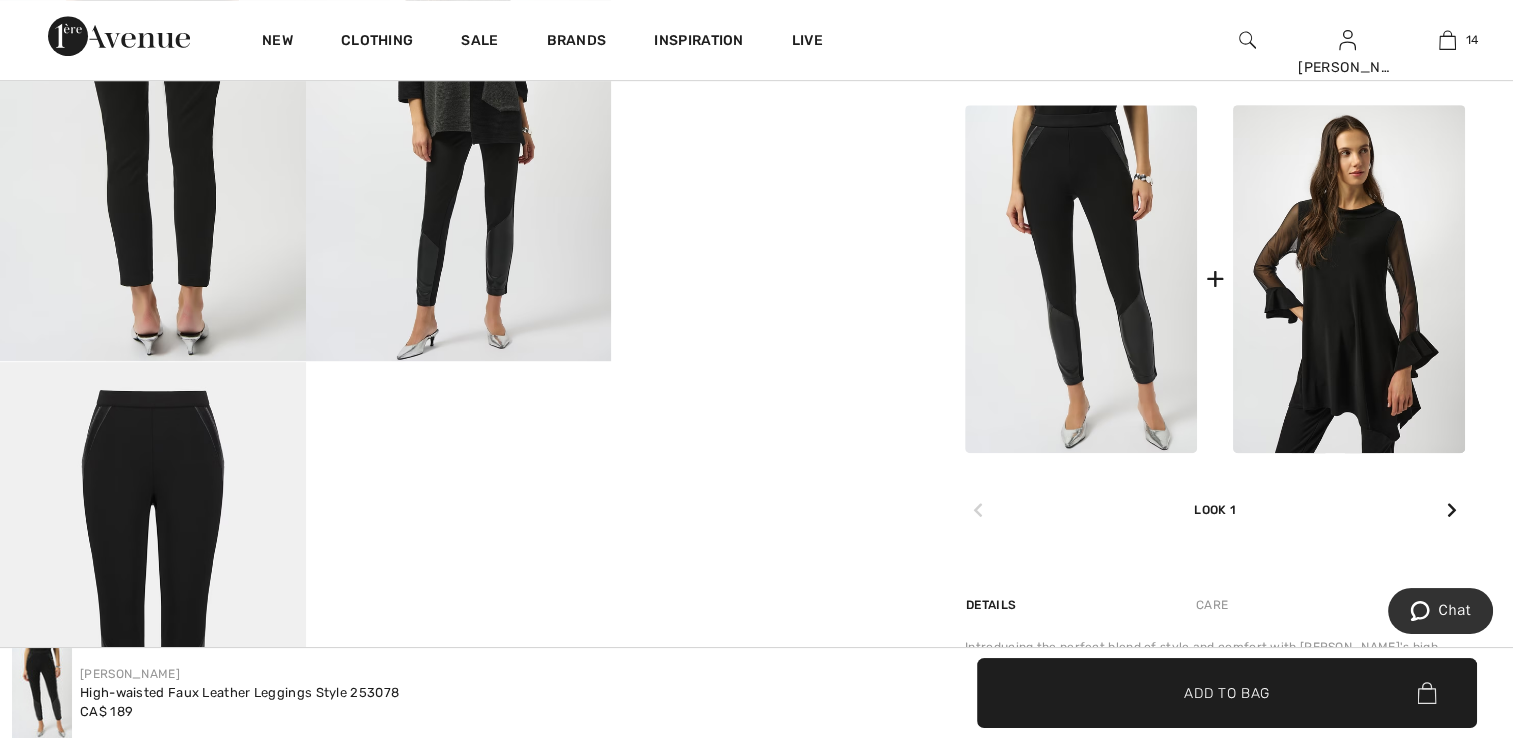scroll, scrollTop: 1000, scrollLeft: 0, axis: vertical 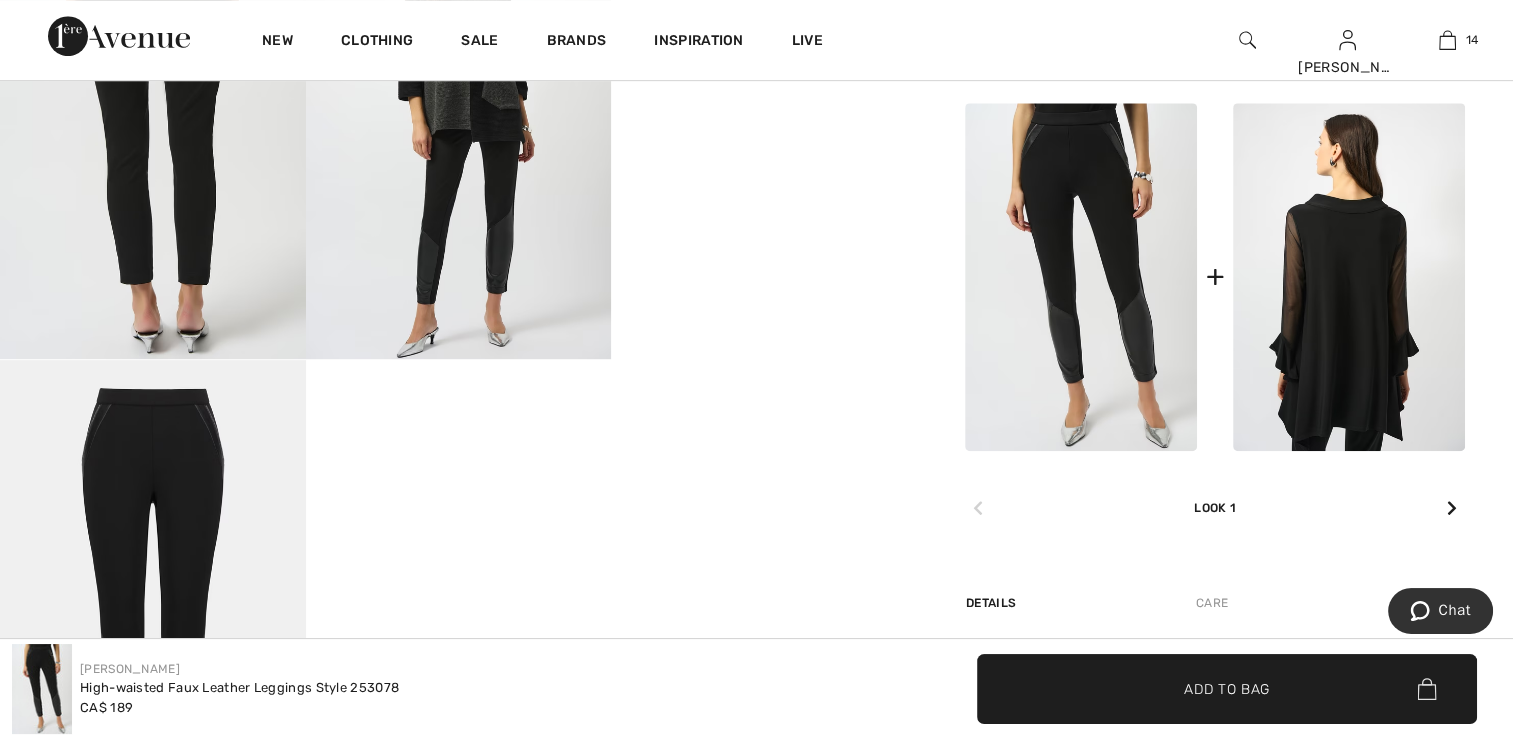 click at bounding box center [1349, 277] 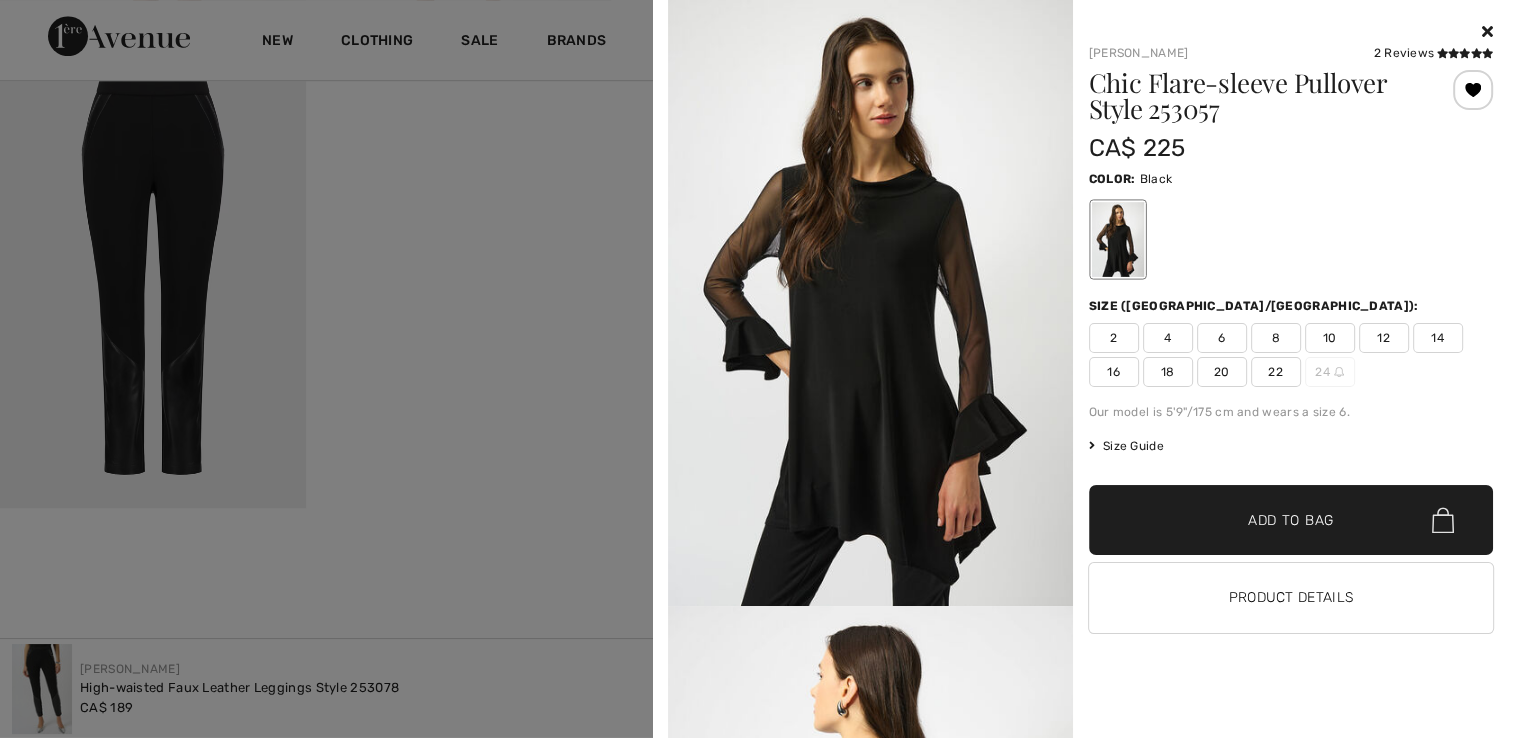 scroll, scrollTop: 1400, scrollLeft: 0, axis: vertical 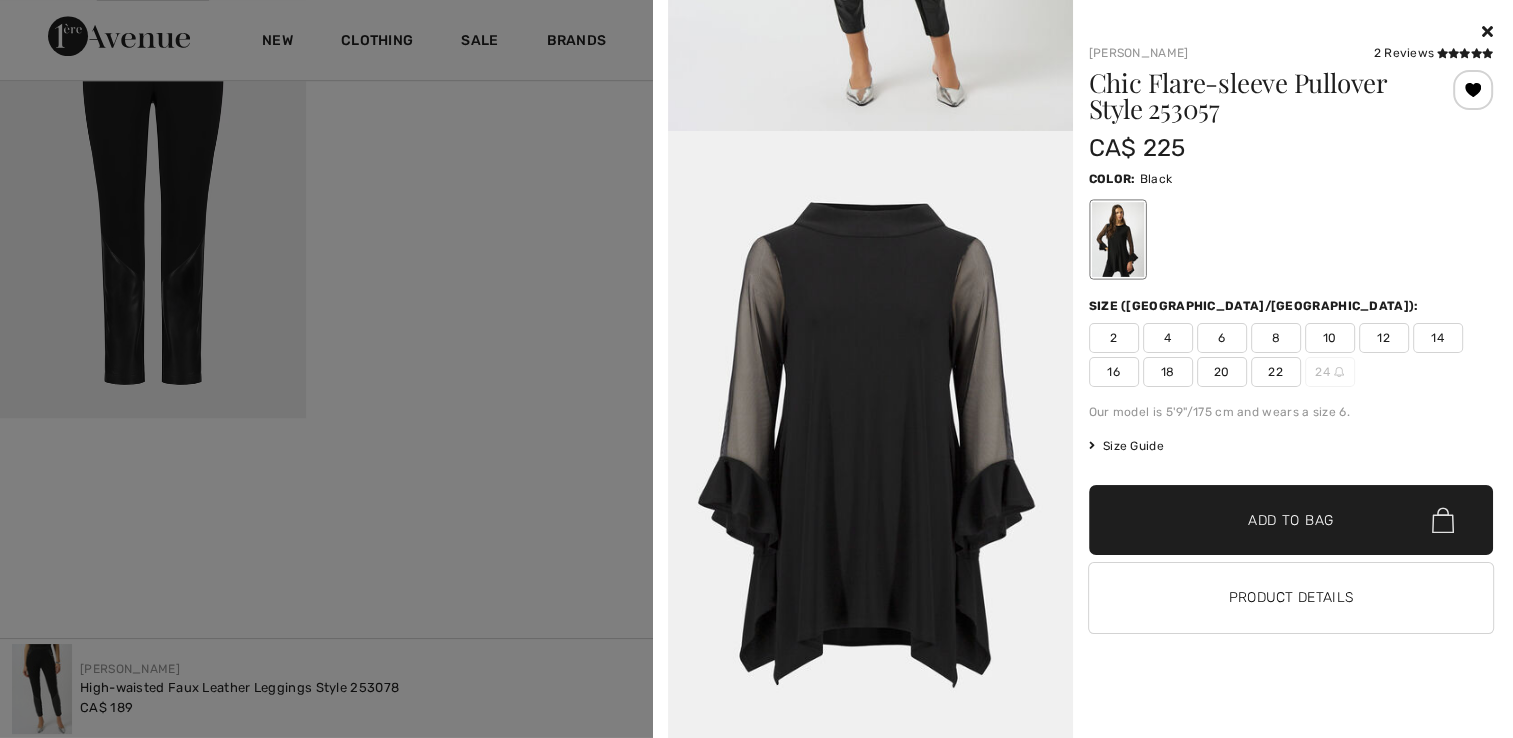 click on "2" at bounding box center [1114, 338] 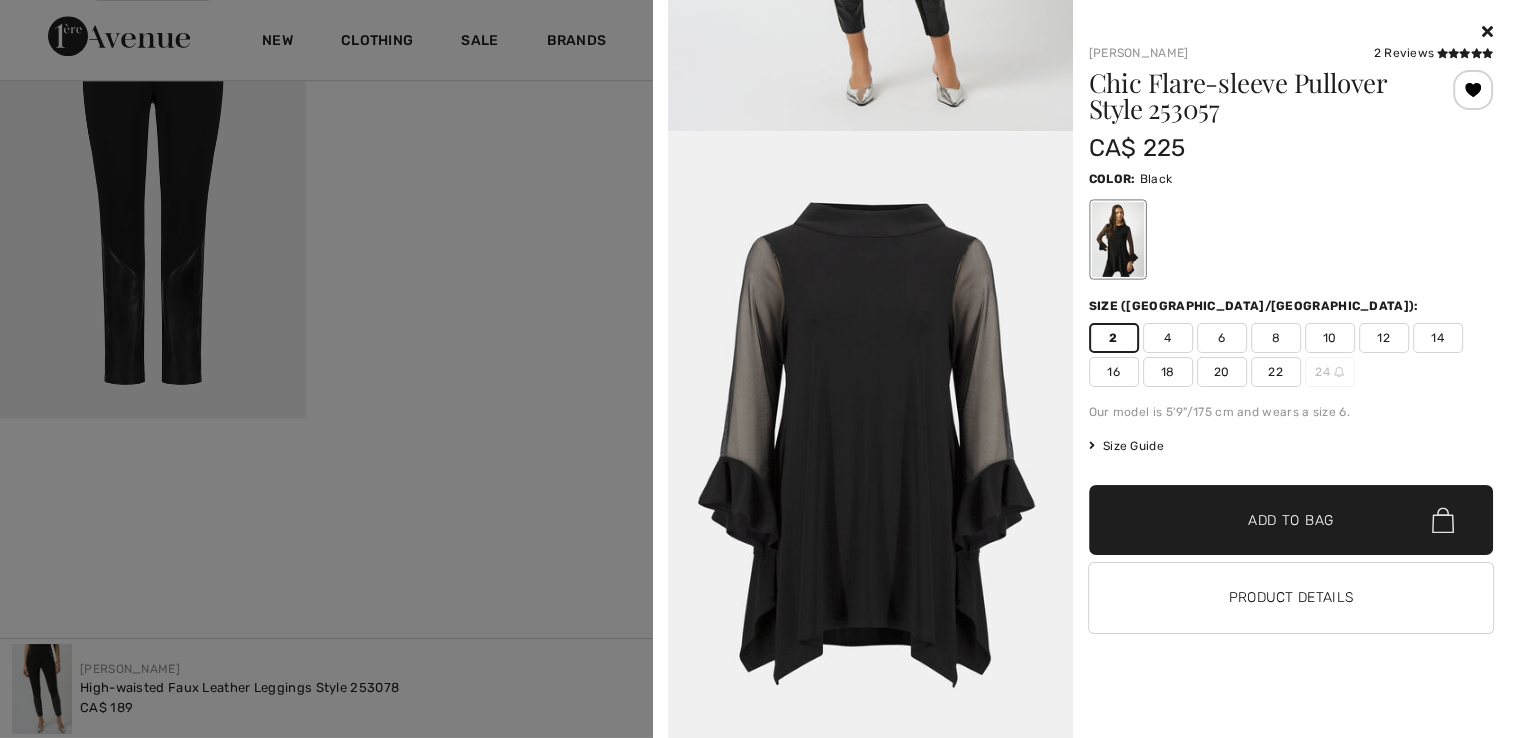 click on "2" at bounding box center [1114, 338] 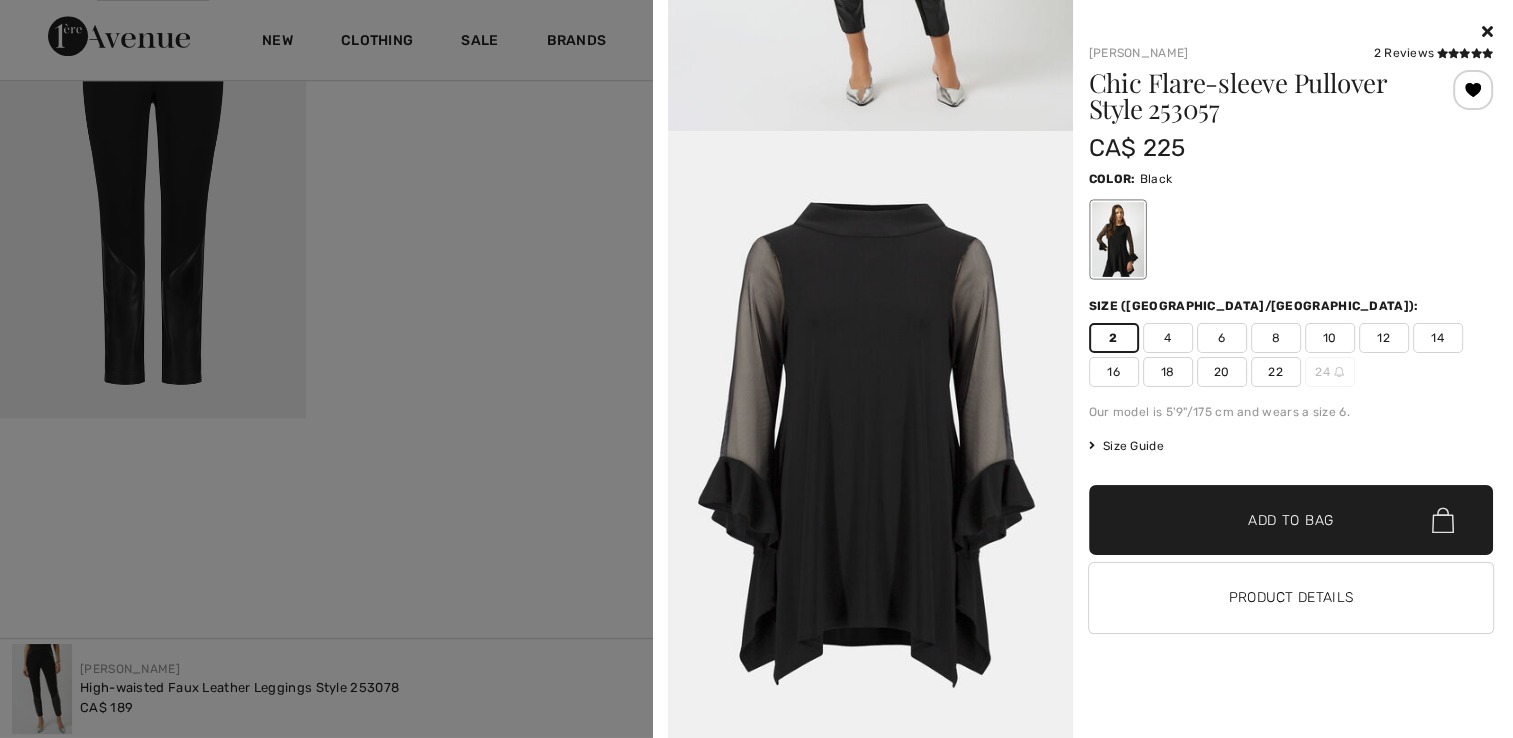 click on "✔ Added to Bag
Add to Bag" at bounding box center [1291, 520] 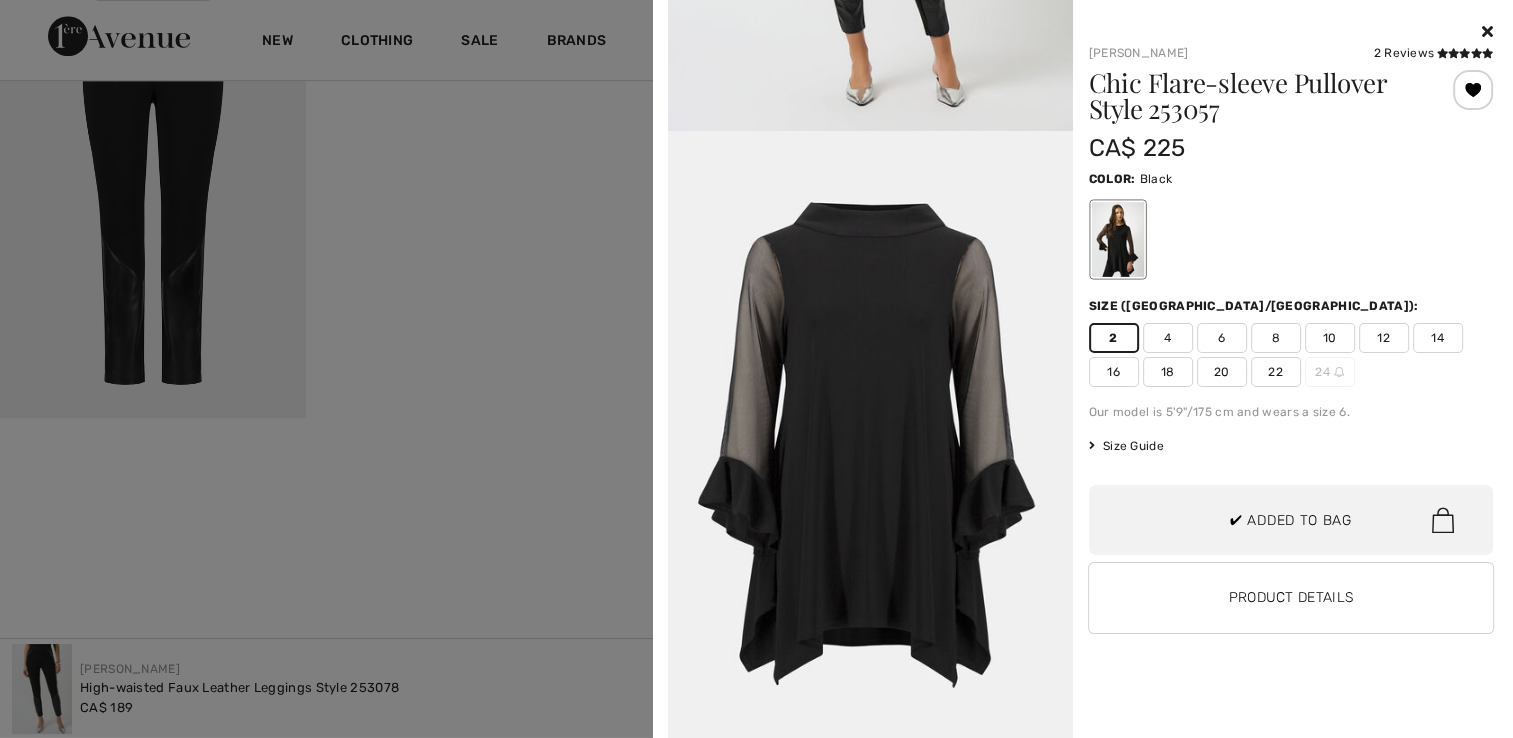 scroll, scrollTop: 2086, scrollLeft: 0, axis: vertical 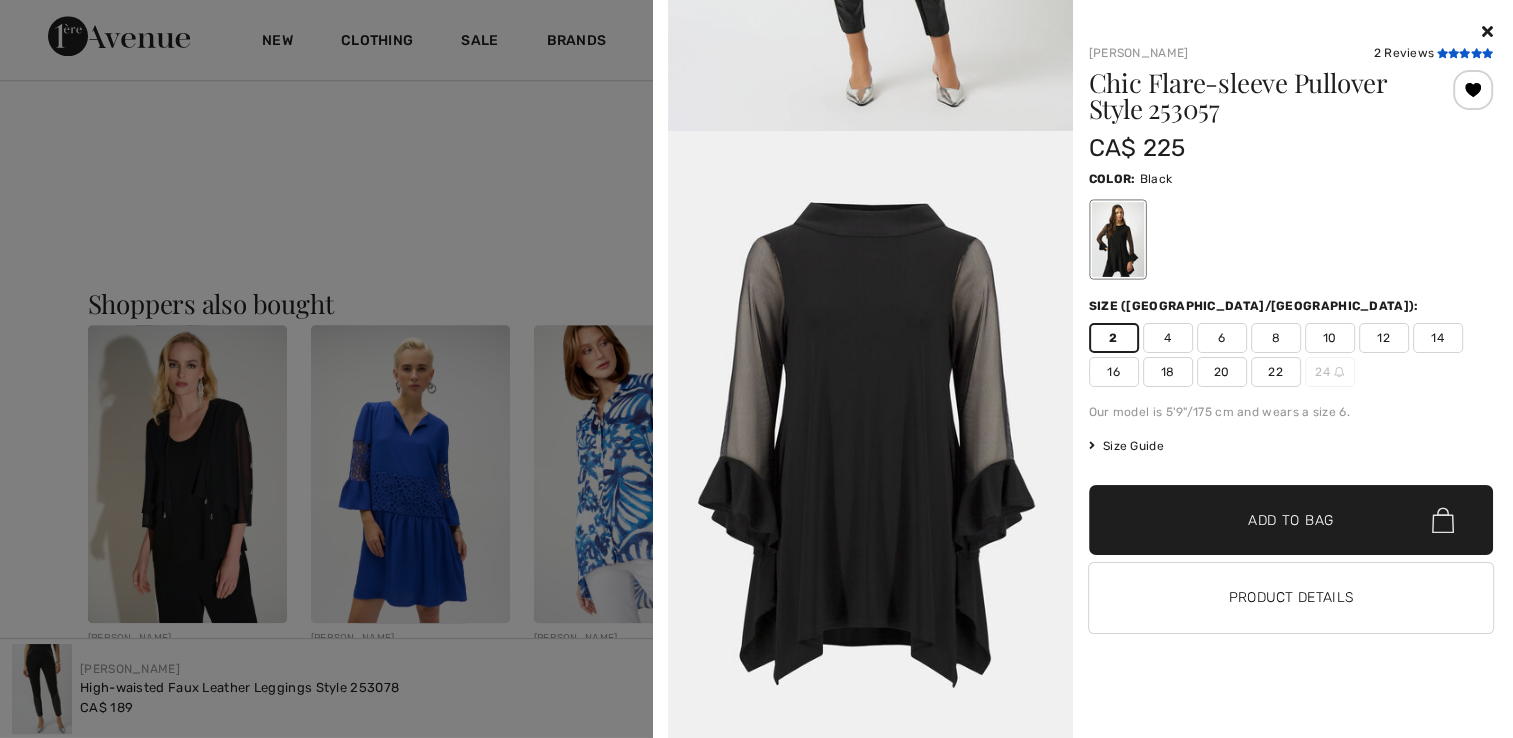 click at bounding box center [1487, 53] 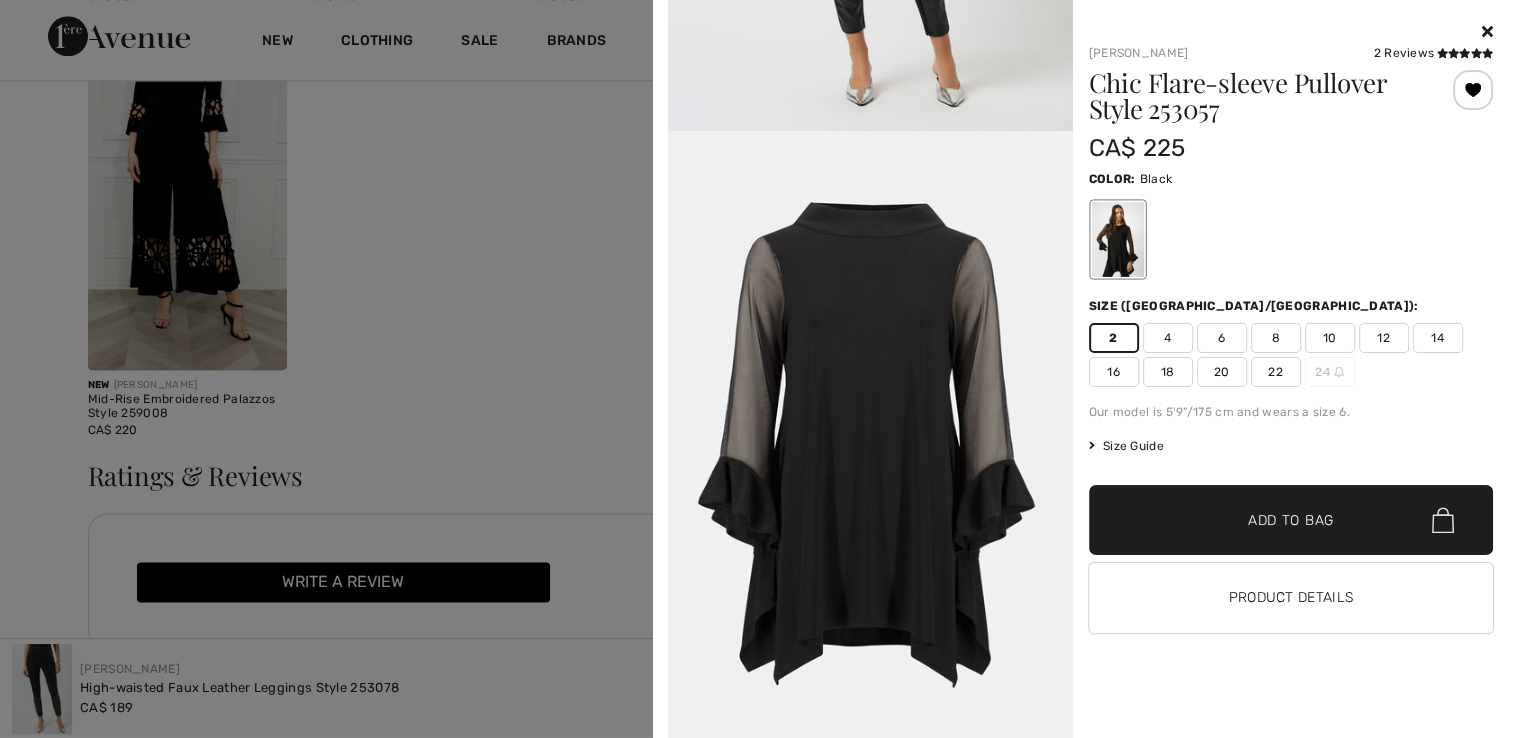 scroll, scrollTop: 2900, scrollLeft: 0, axis: vertical 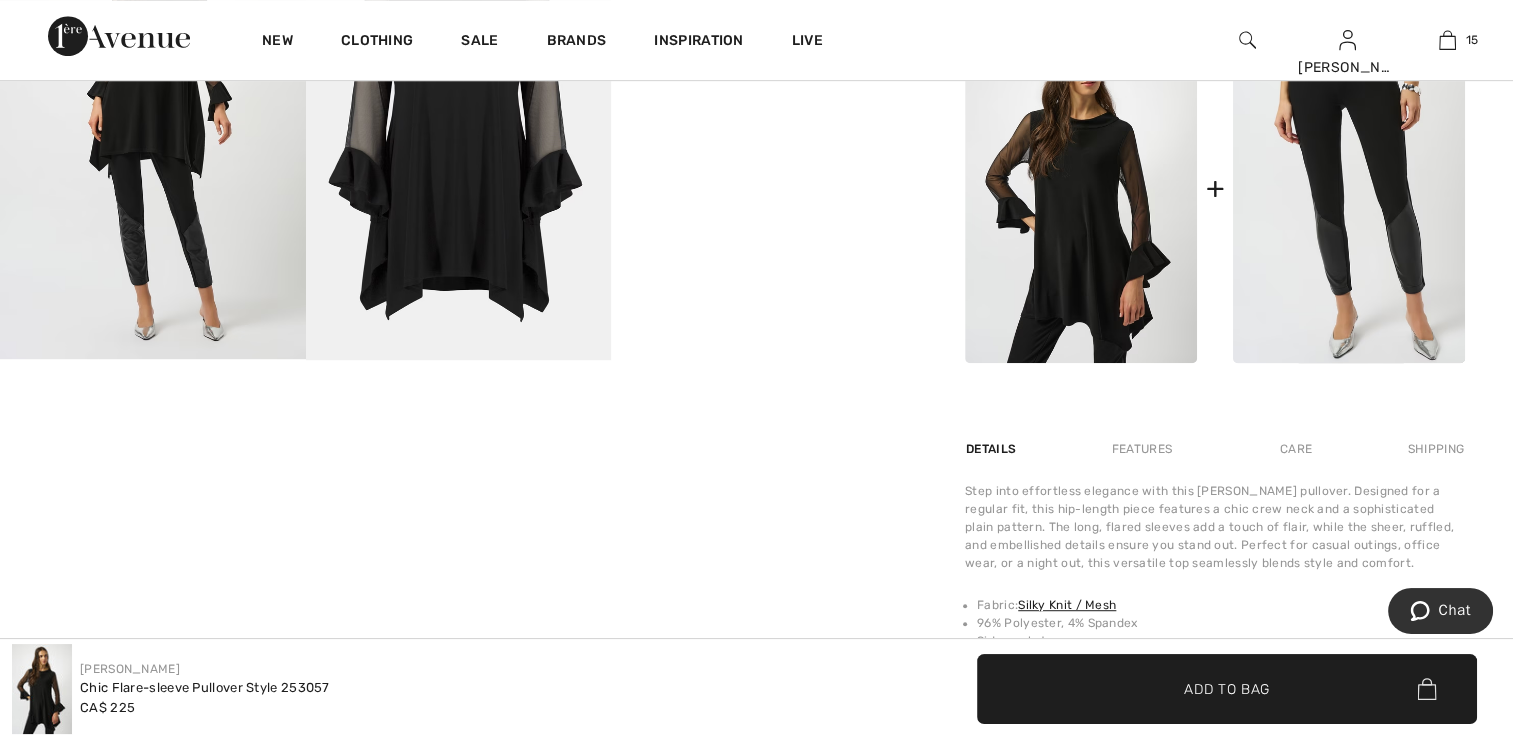 click on "Your browser does not support the video tag." at bounding box center (764, -23) 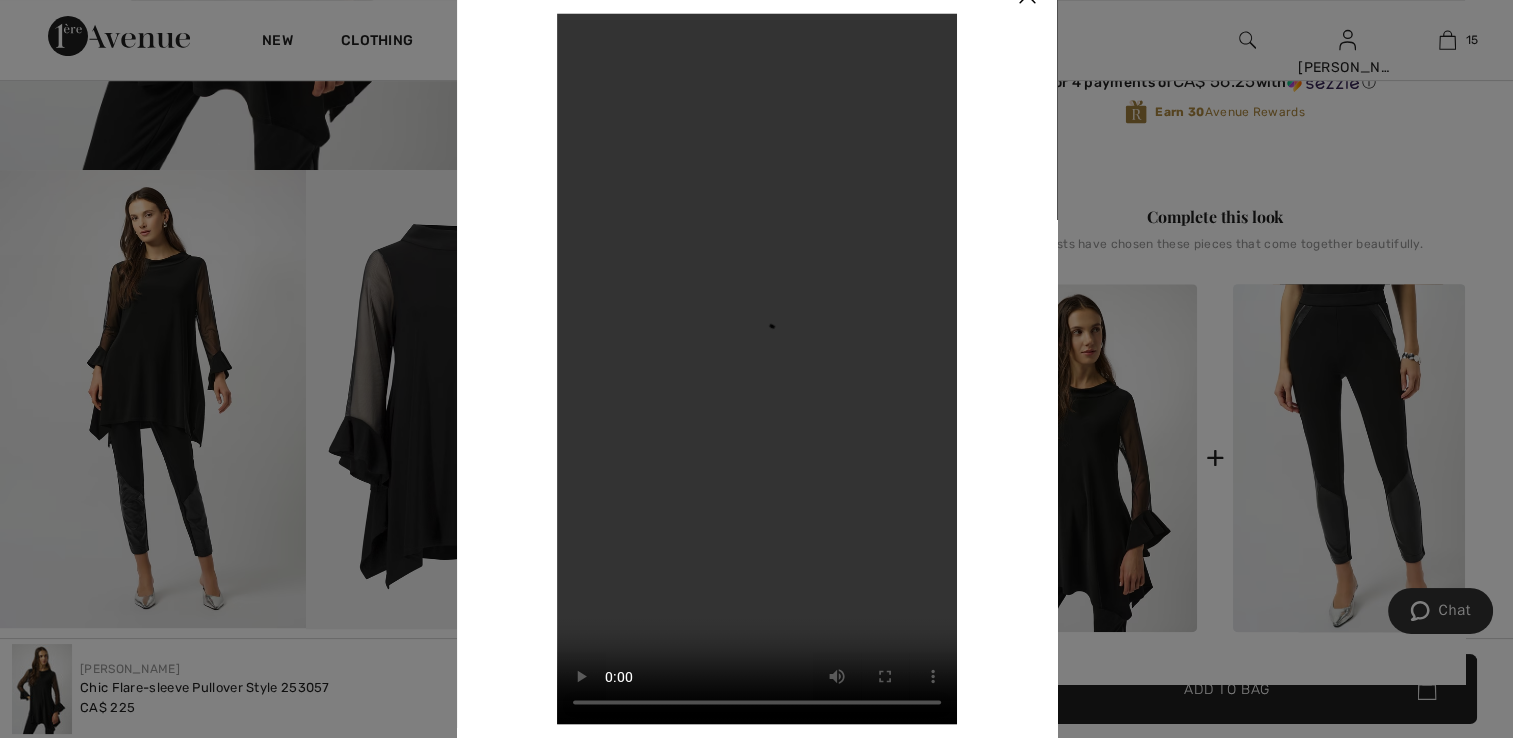 scroll, scrollTop: 700, scrollLeft: 0, axis: vertical 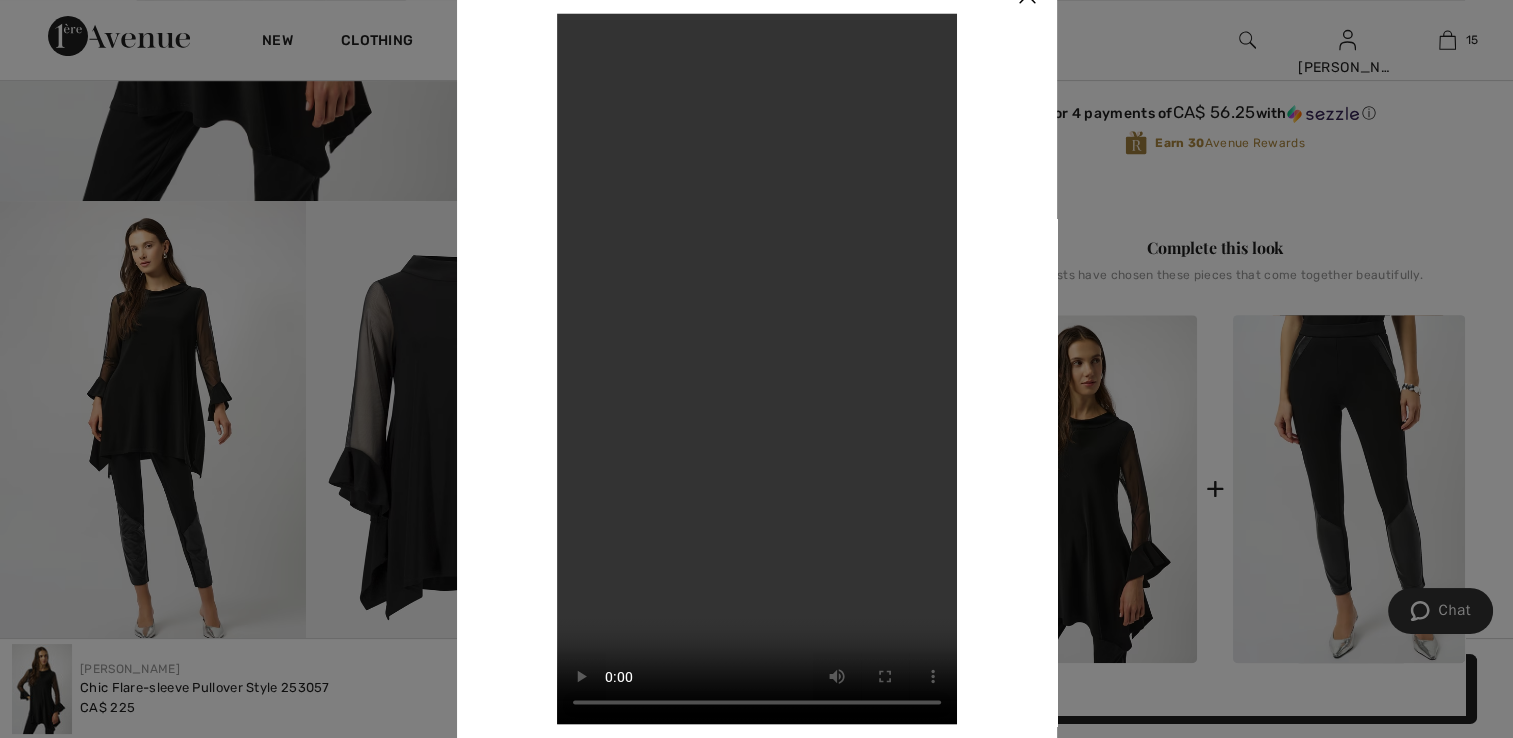 click at bounding box center [1027, -4] 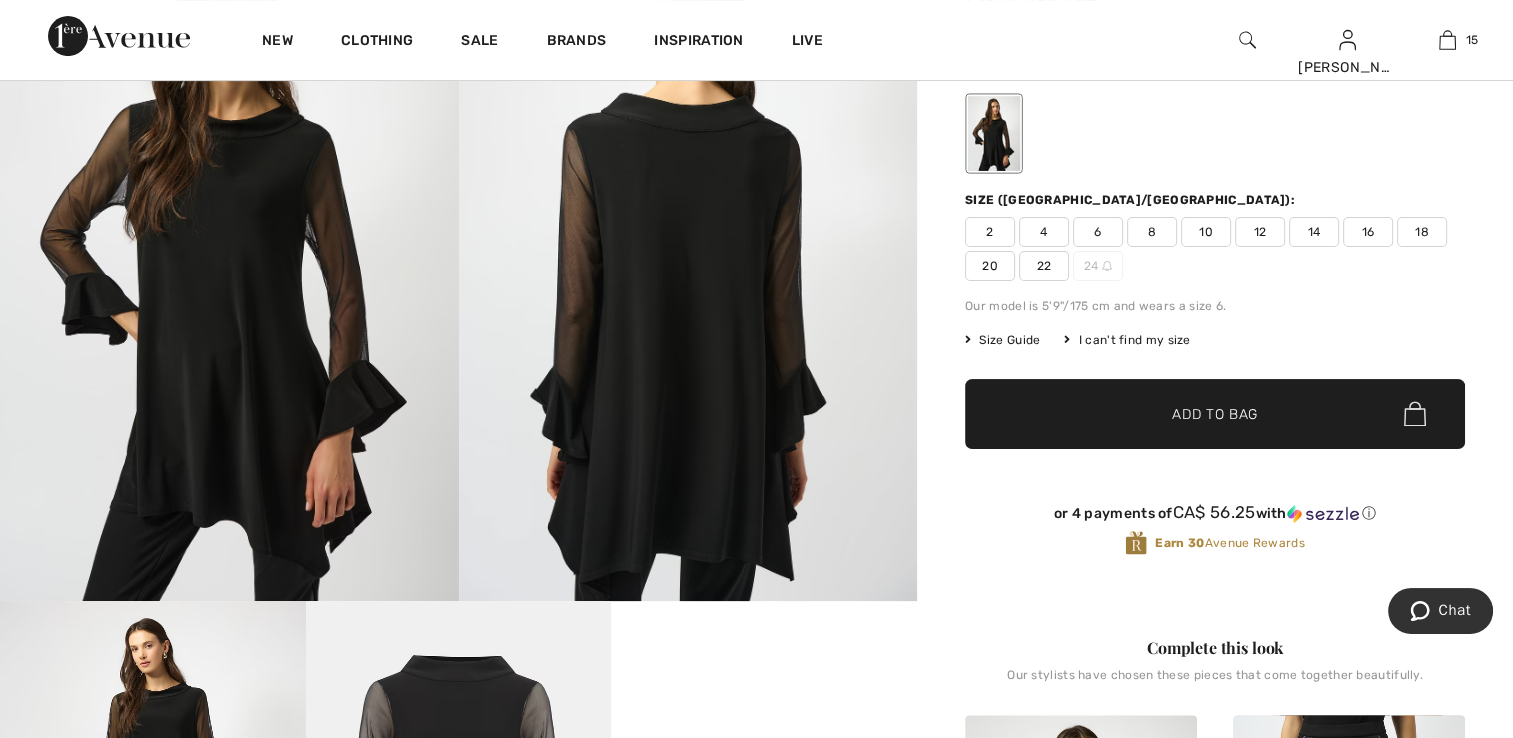 click at bounding box center [229, 257] 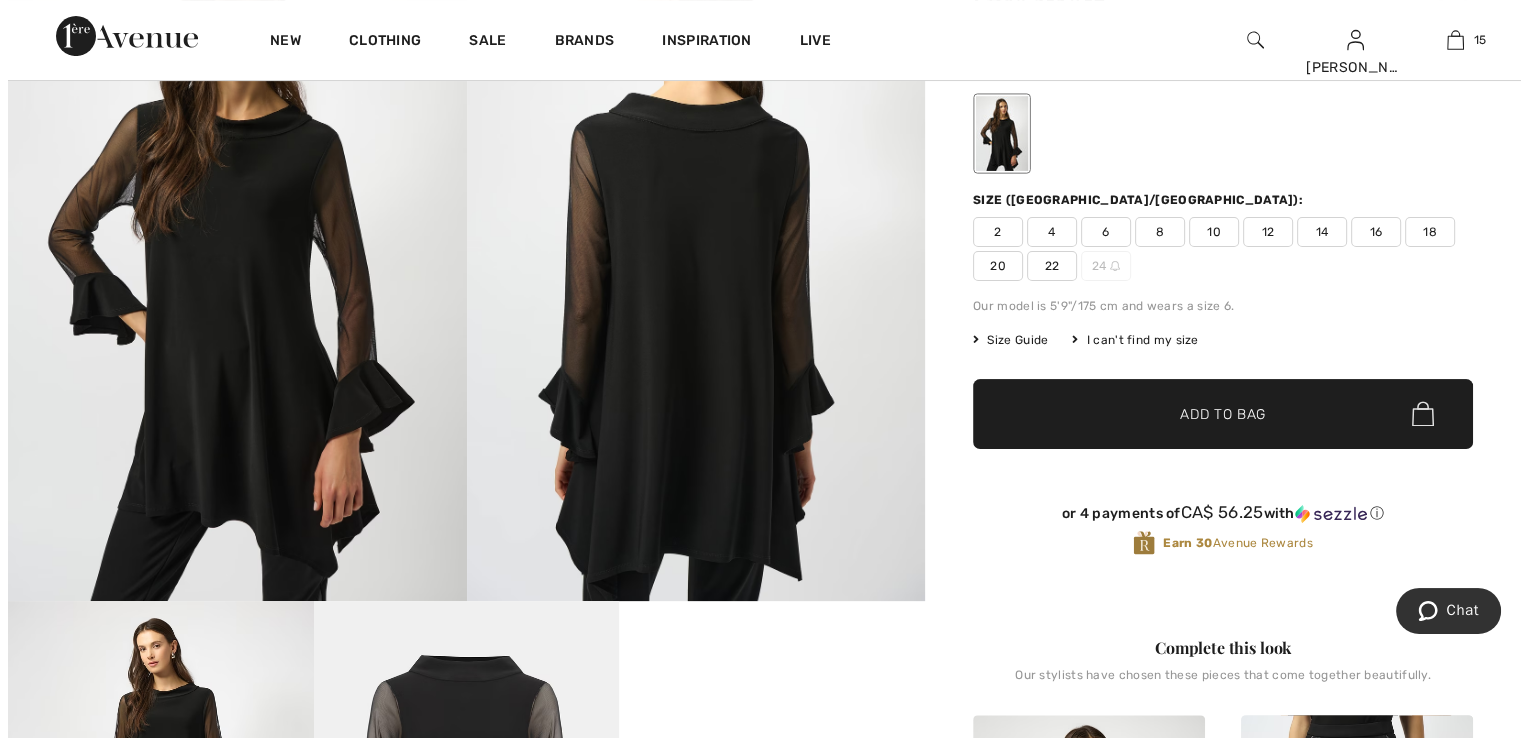 scroll, scrollTop: 300, scrollLeft: 0, axis: vertical 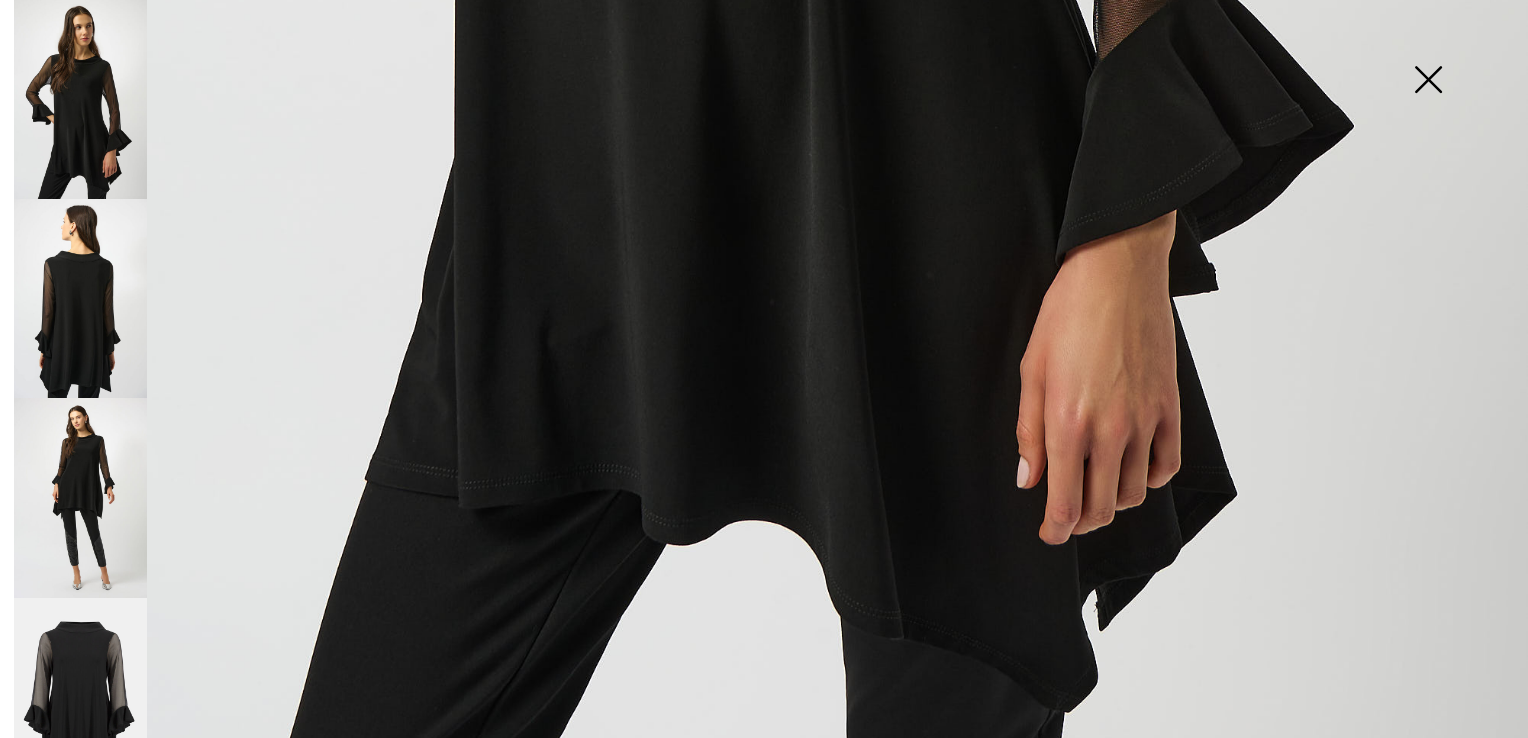 click at bounding box center [80, 298] 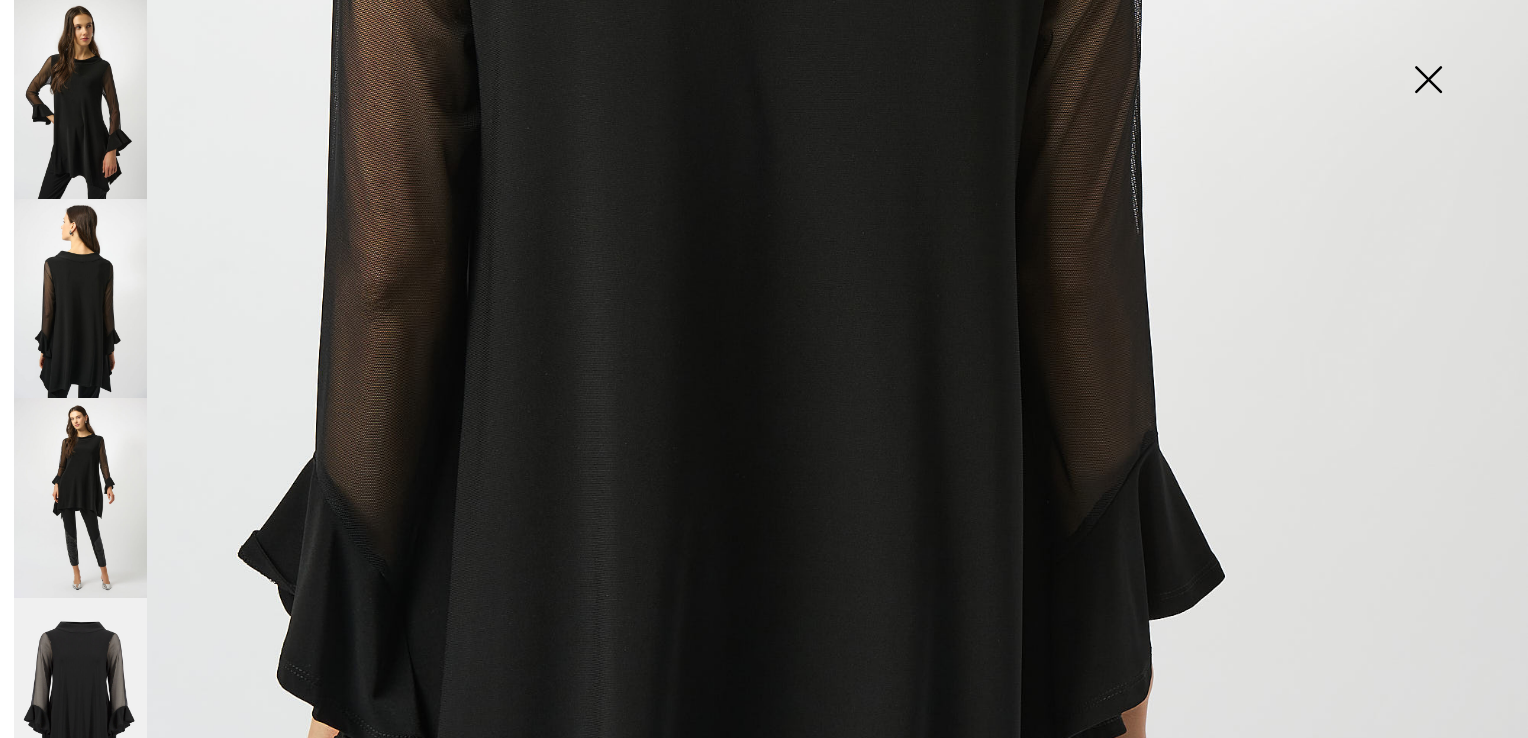 scroll, scrollTop: 1100, scrollLeft: 0, axis: vertical 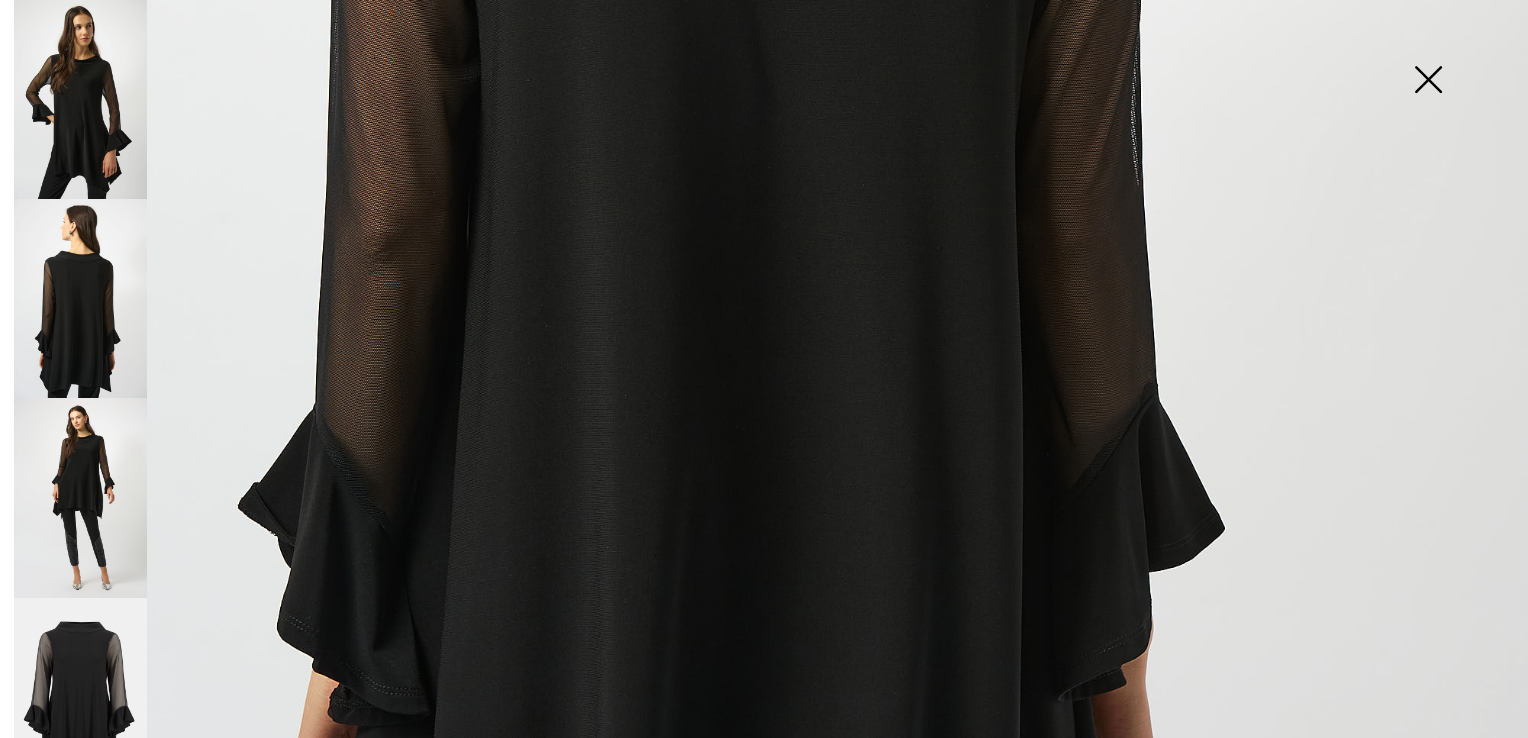 click at bounding box center (80, 497) 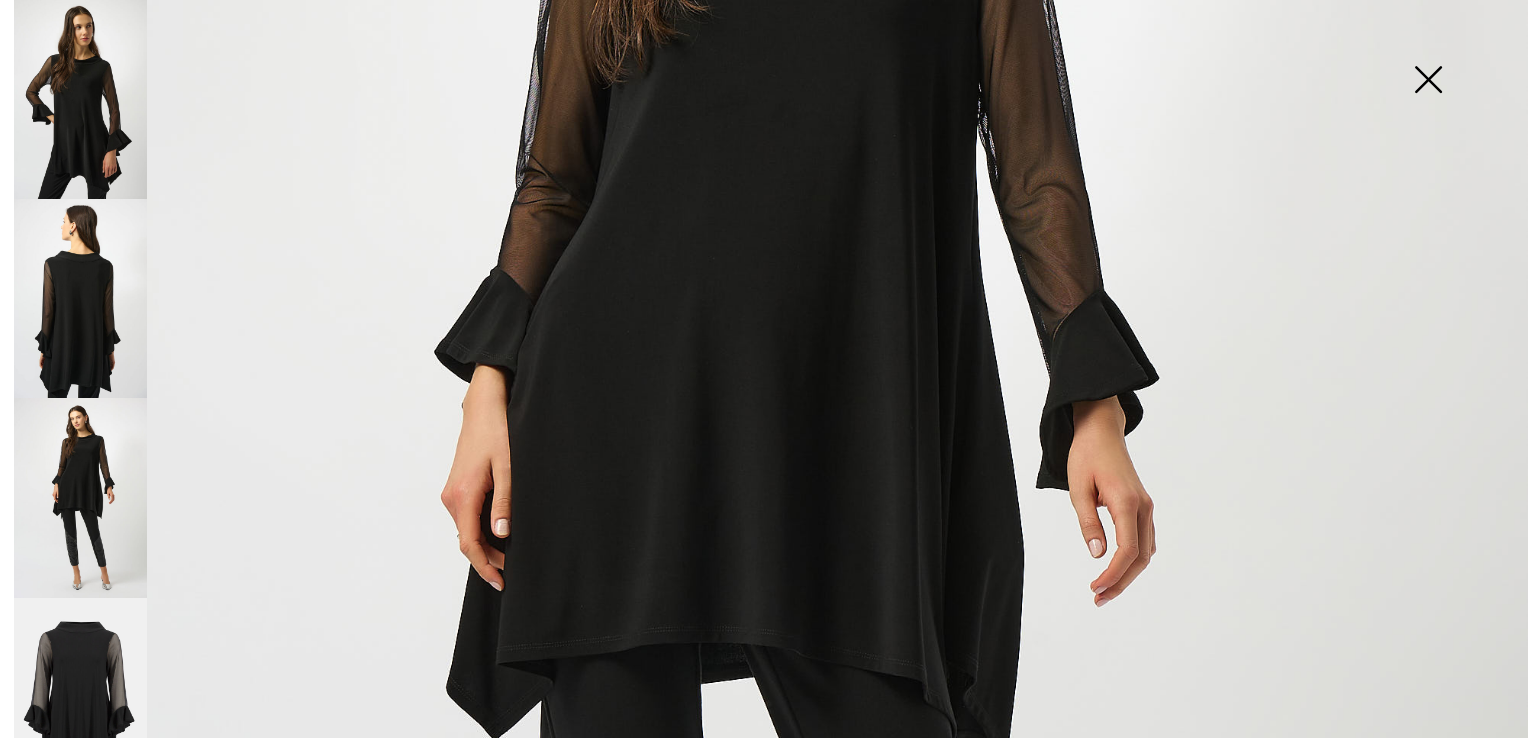 scroll, scrollTop: 600, scrollLeft: 0, axis: vertical 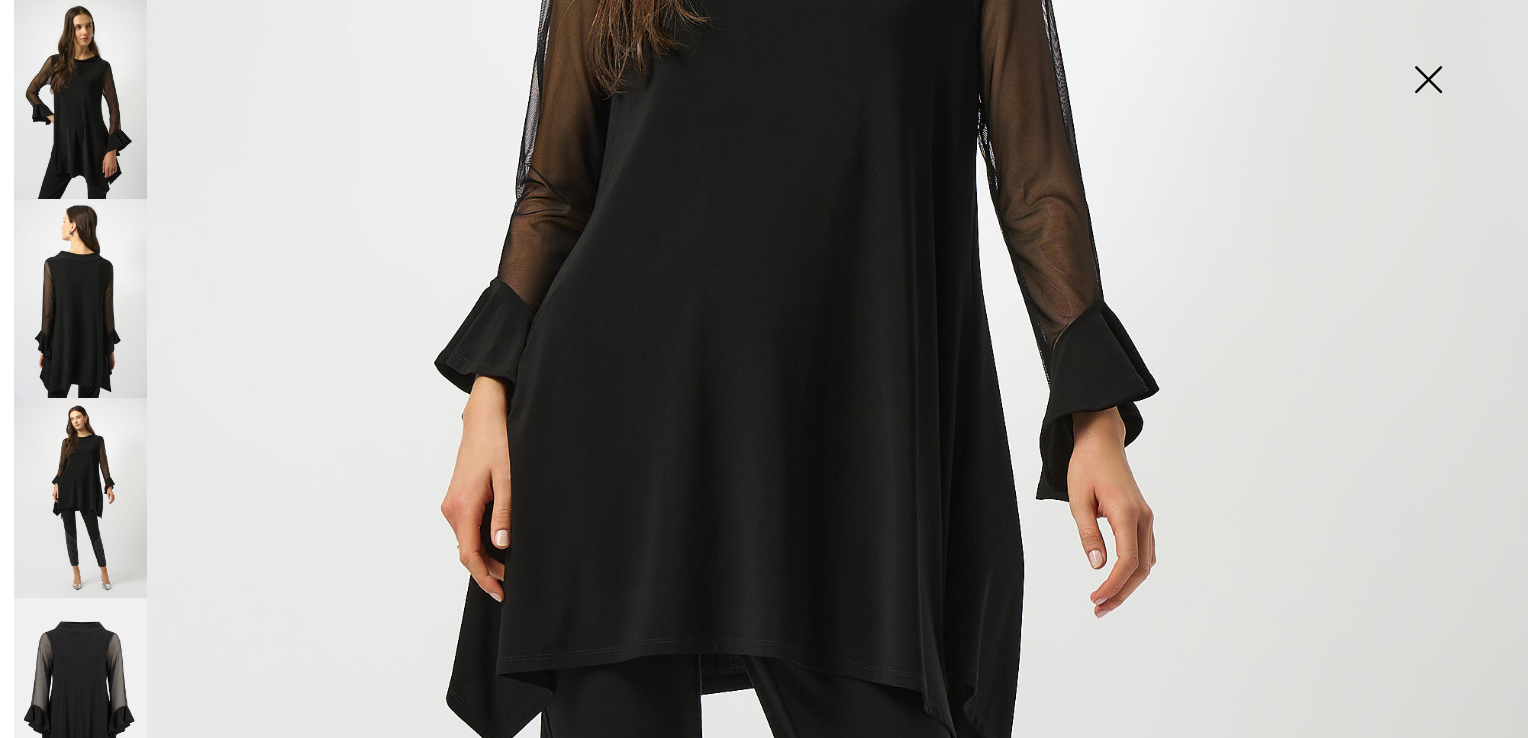 click at bounding box center (80, 698) 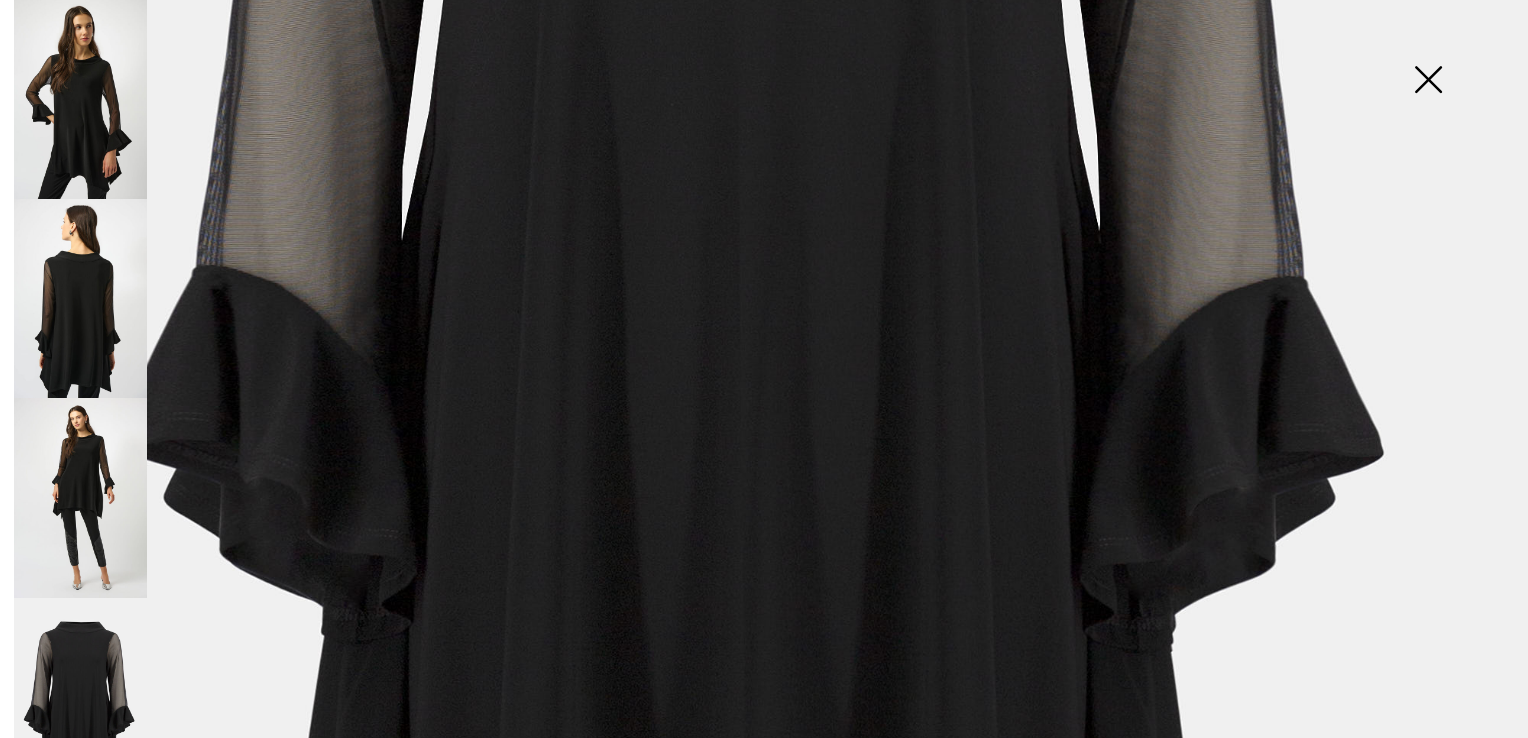 scroll, scrollTop: 1000, scrollLeft: 0, axis: vertical 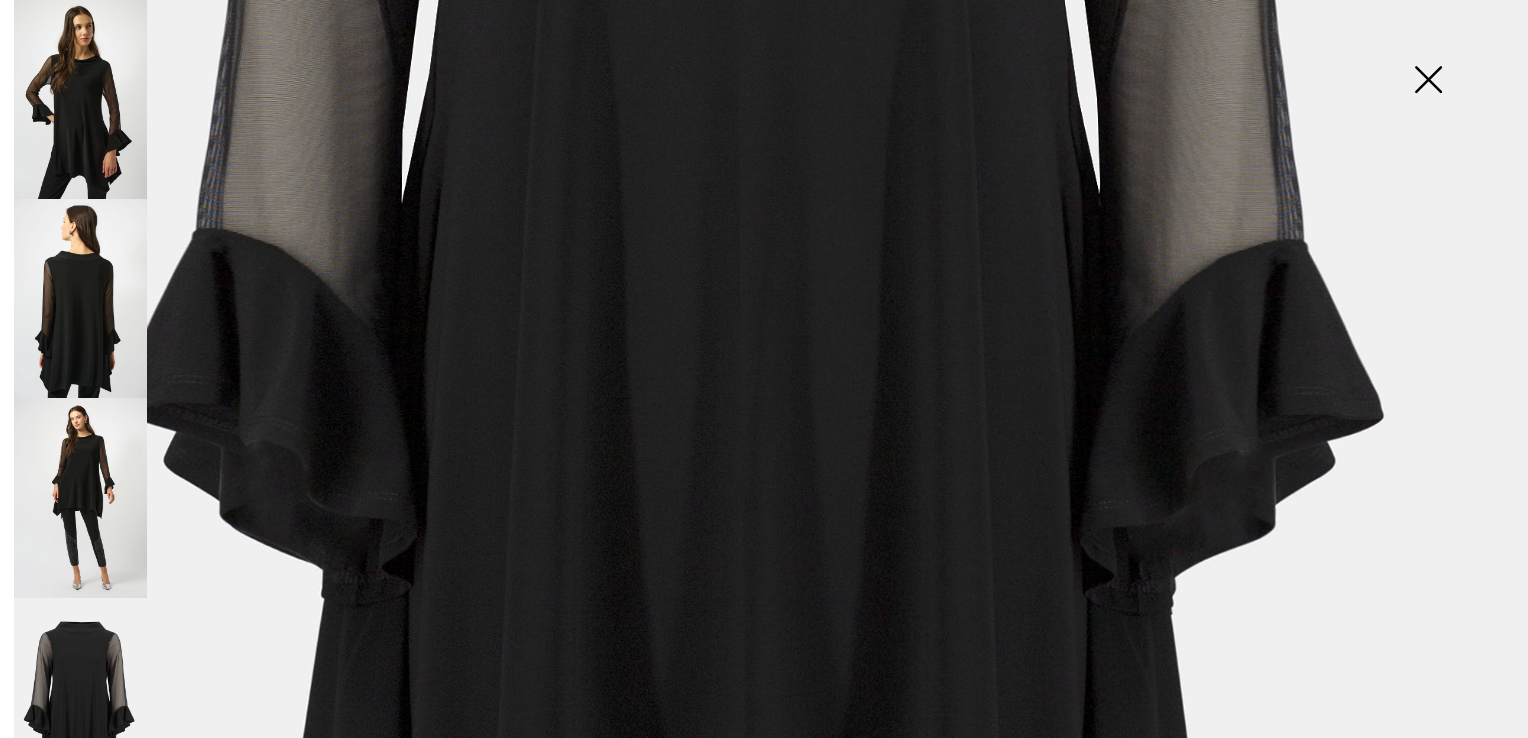 click at bounding box center [1428, 81] 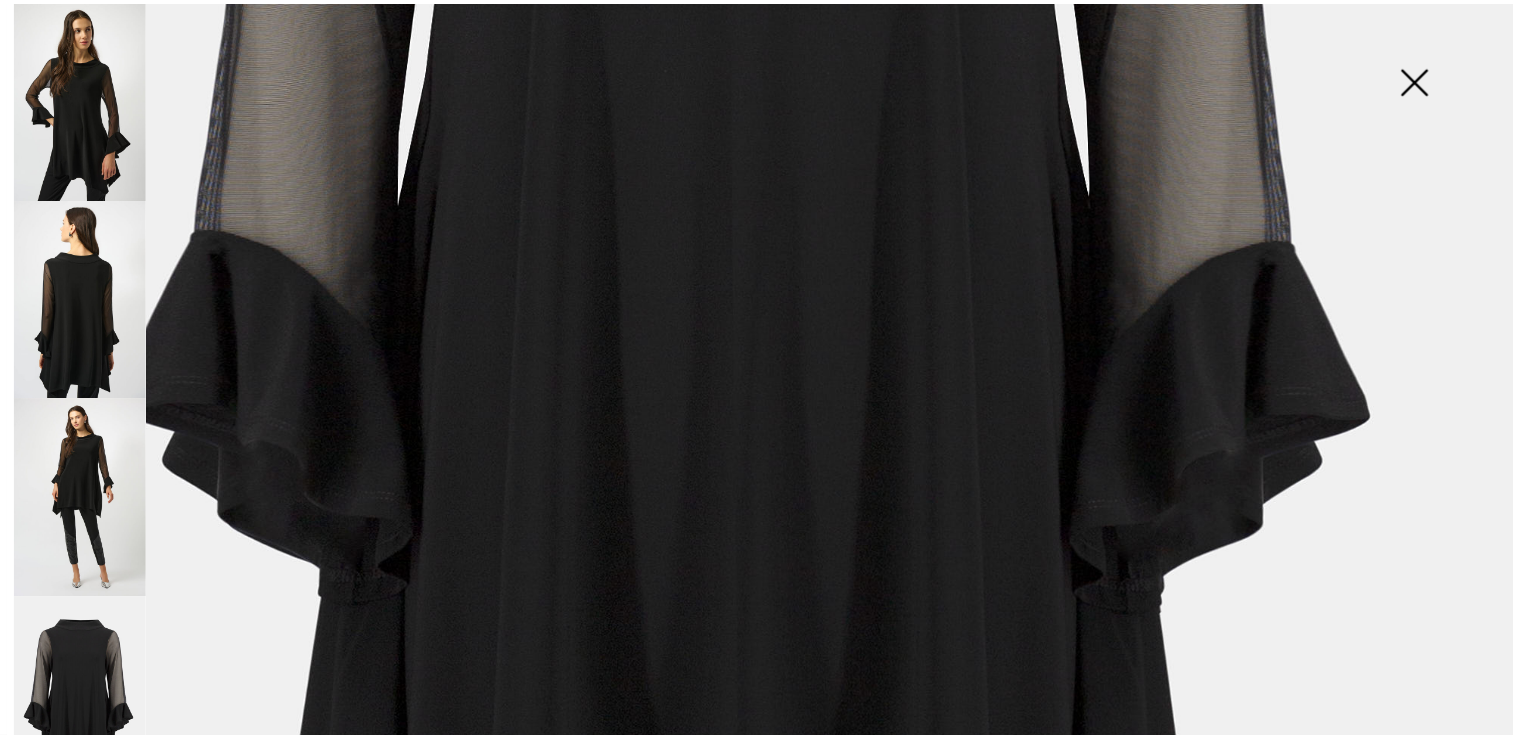 scroll, scrollTop: 300, scrollLeft: 0, axis: vertical 